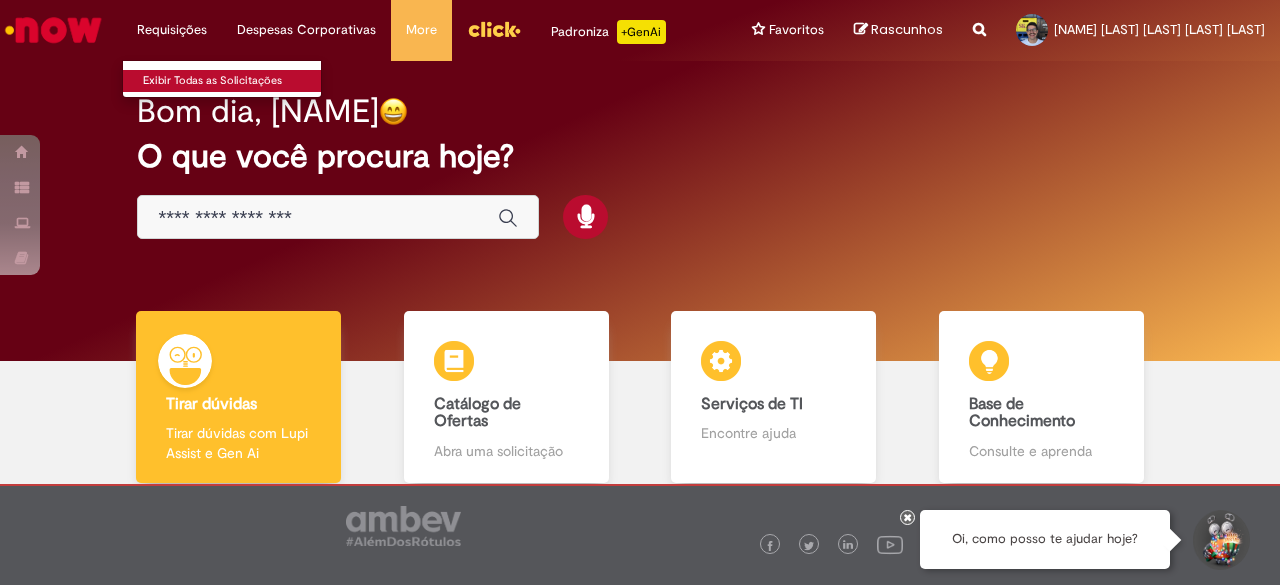 scroll, scrollTop: 0, scrollLeft: 0, axis: both 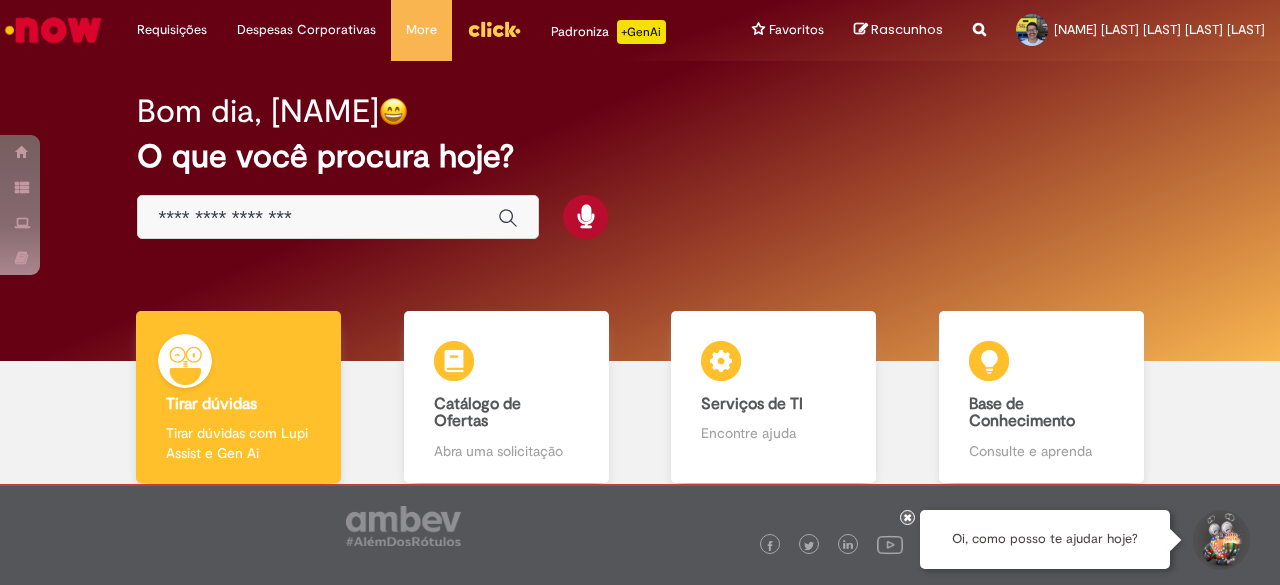 click at bounding box center (53, 30) 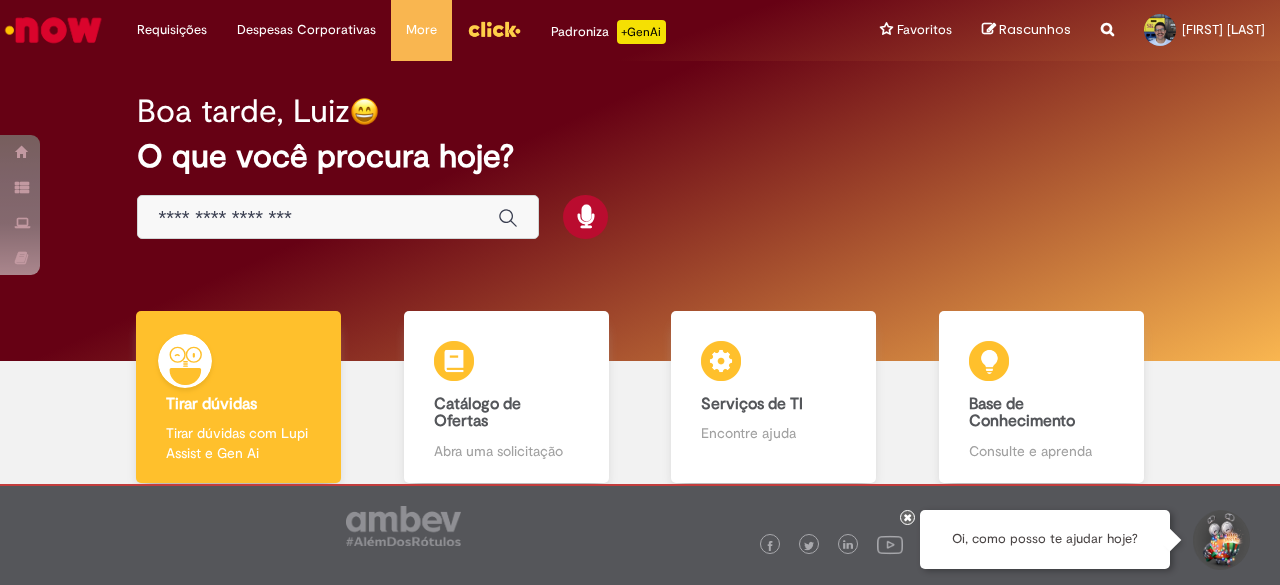 scroll, scrollTop: 0, scrollLeft: 0, axis: both 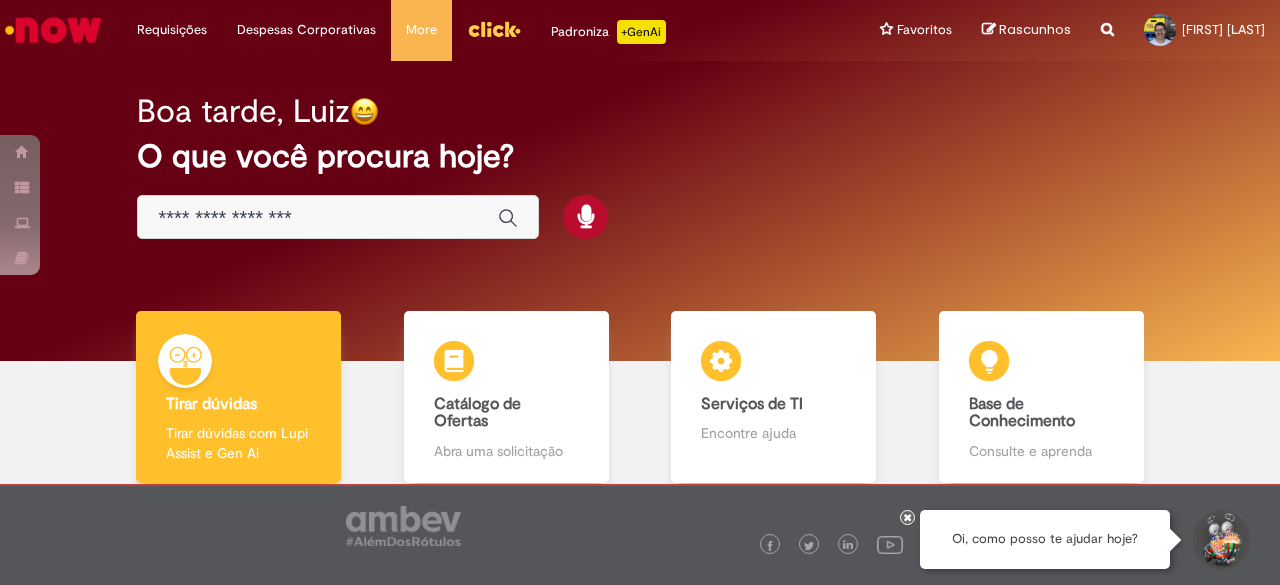 click on "Boa tarde, [FIRST]
O que você procura hoje?" at bounding box center (639, 167) 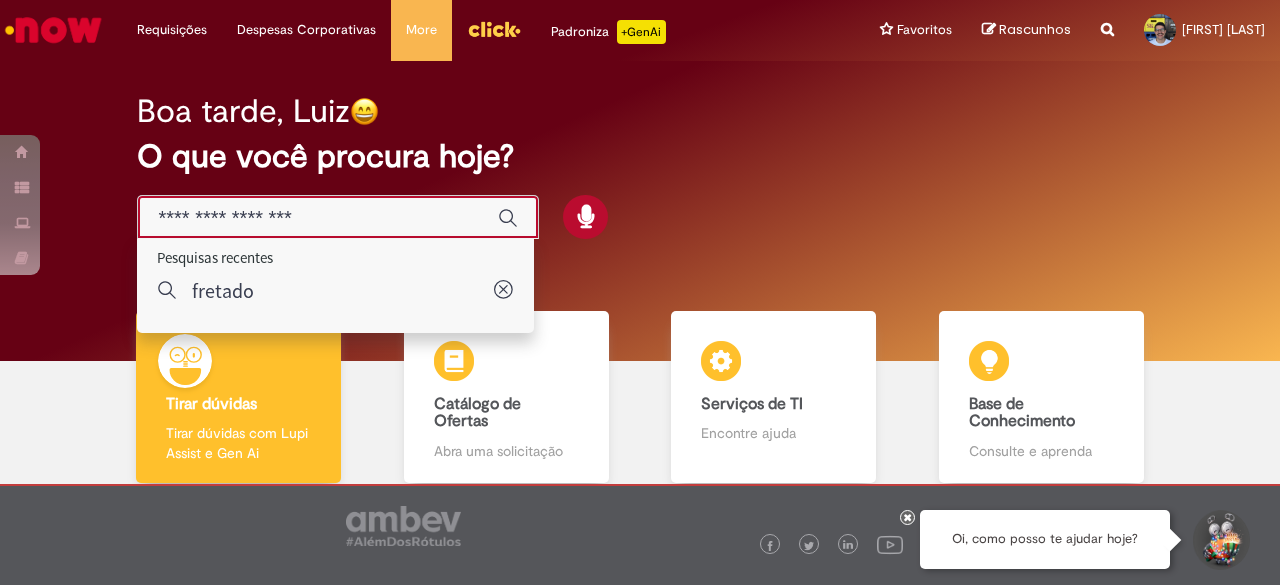 click at bounding box center [318, 218] 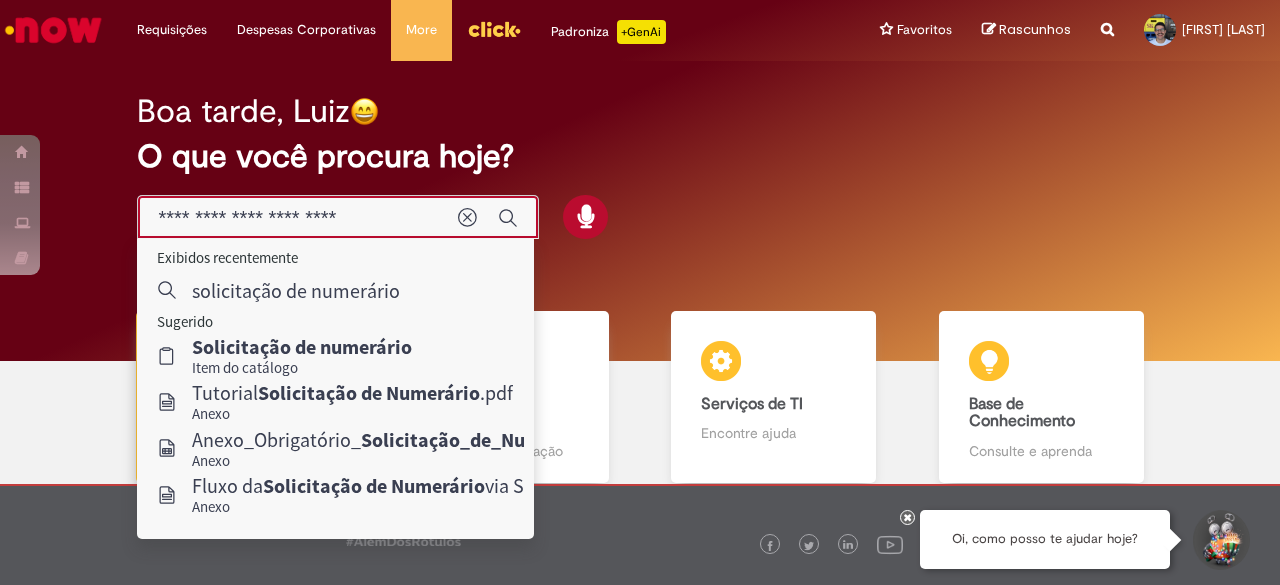 type on "**********" 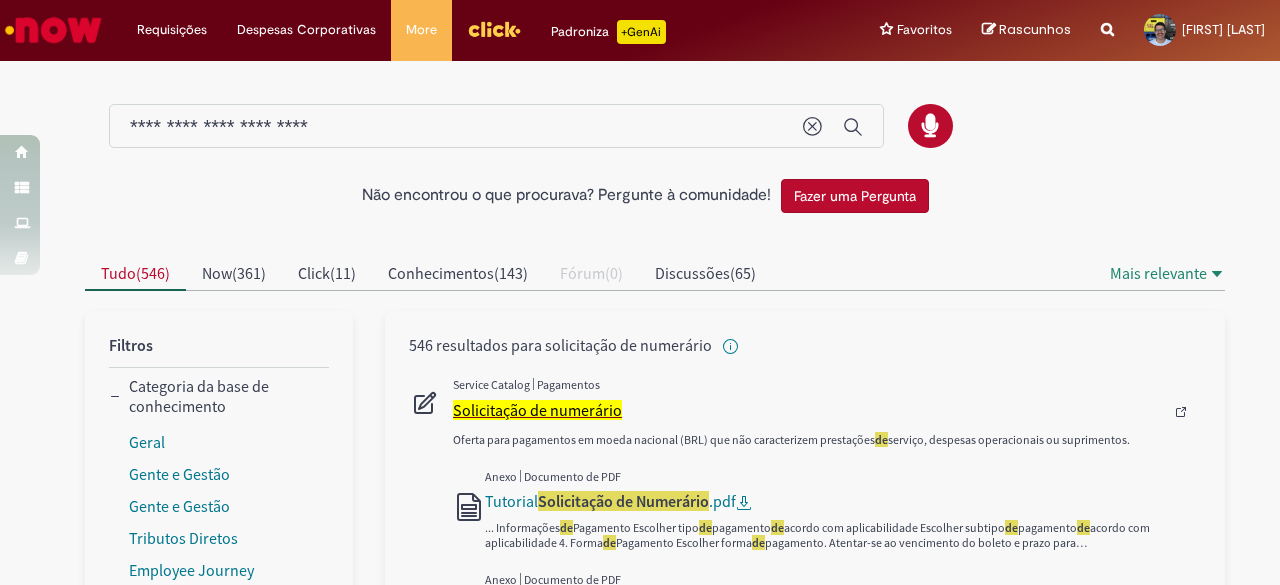 click on "Solicitação de numerário" at bounding box center [537, 410] 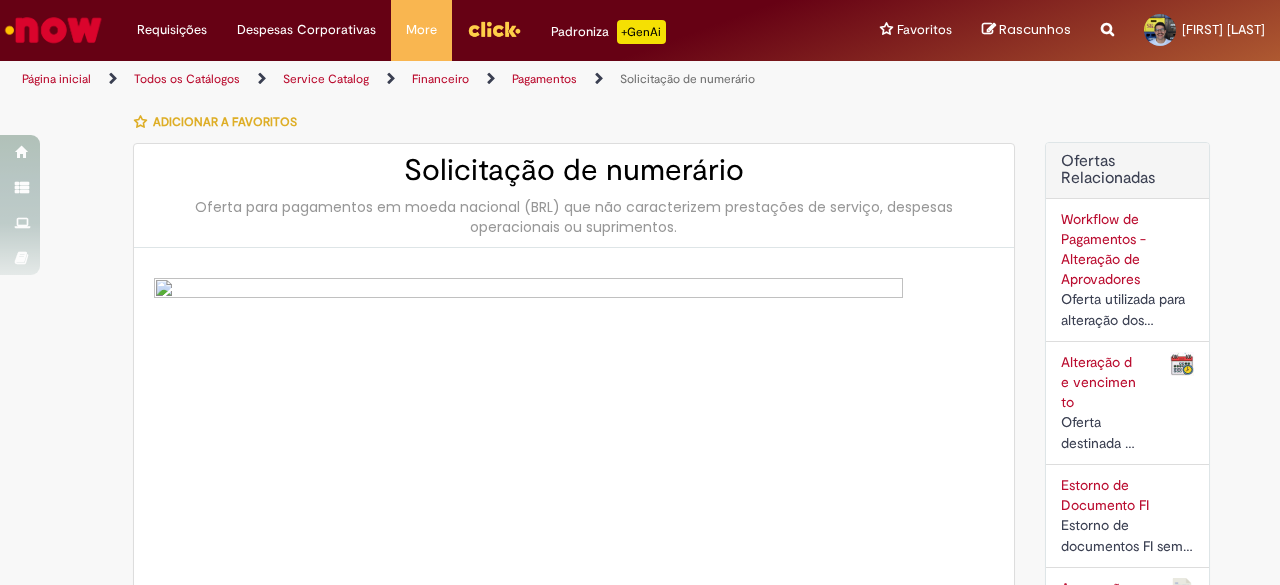 type on "********" 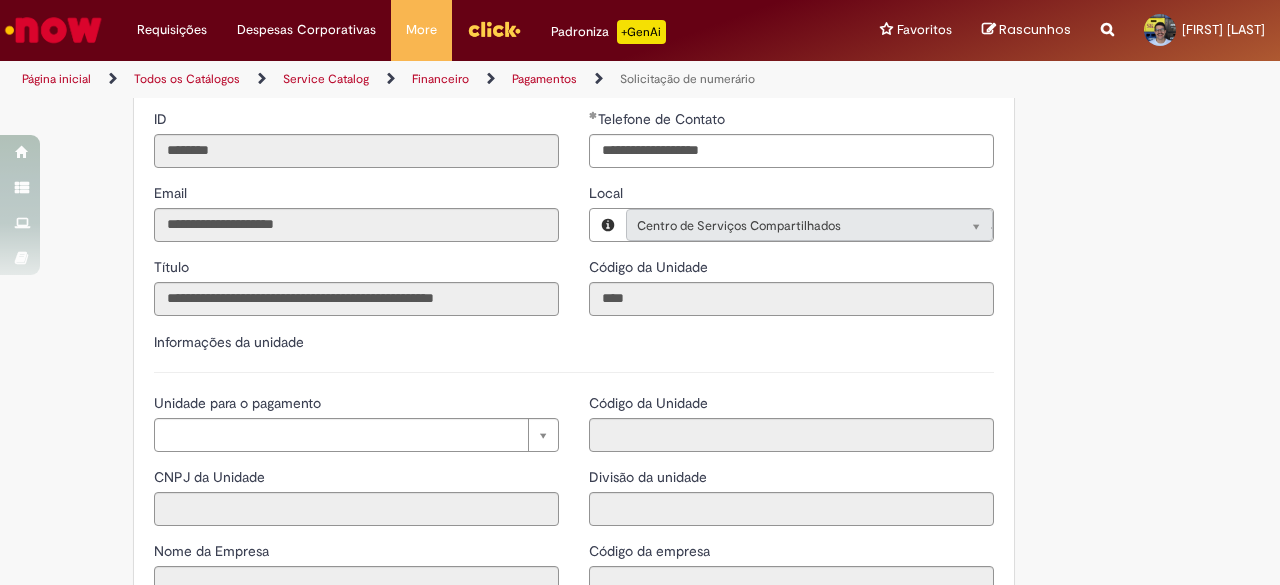 scroll, scrollTop: 1845, scrollLeft: 0, axis: vertical 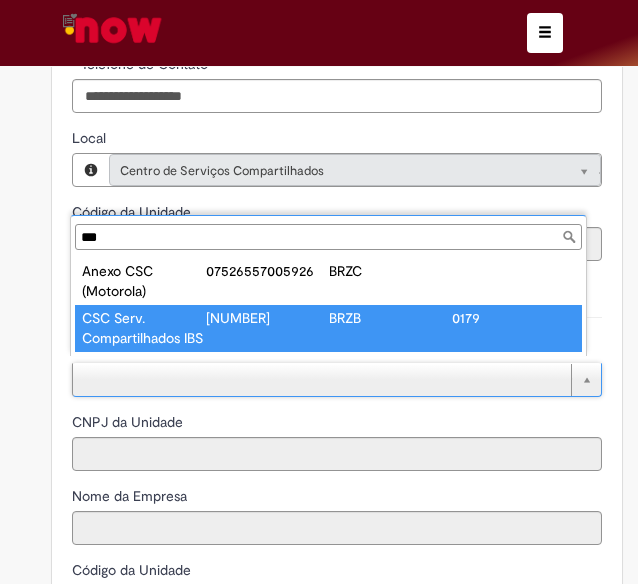type on "***" 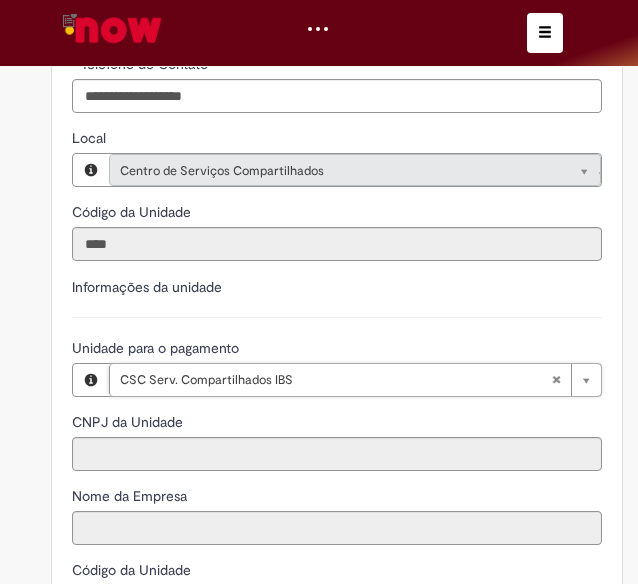 type on "**********" 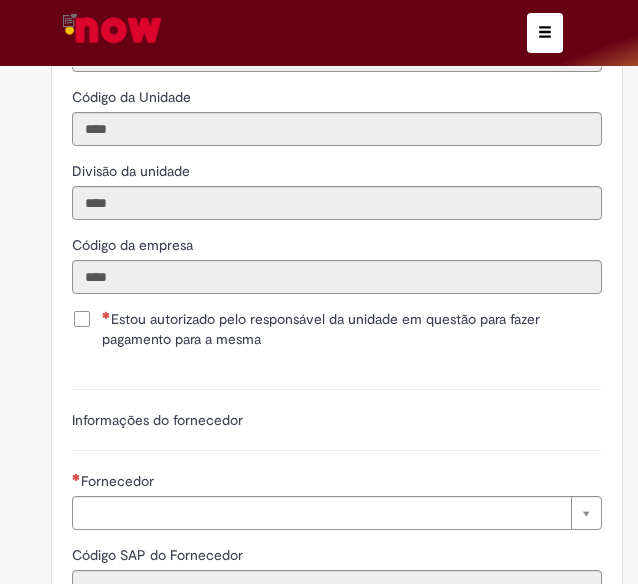 scroll, scrollTop: 3165, scrollLeft: 0, axis: vertical 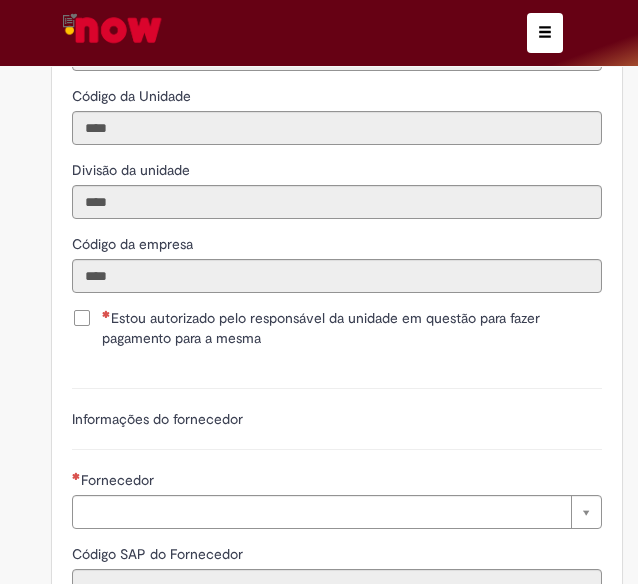 click on "Estou autorizado pelo responsável da unidade em questão para fazer pagamento para a mesma" at bounding box center (352, 328) 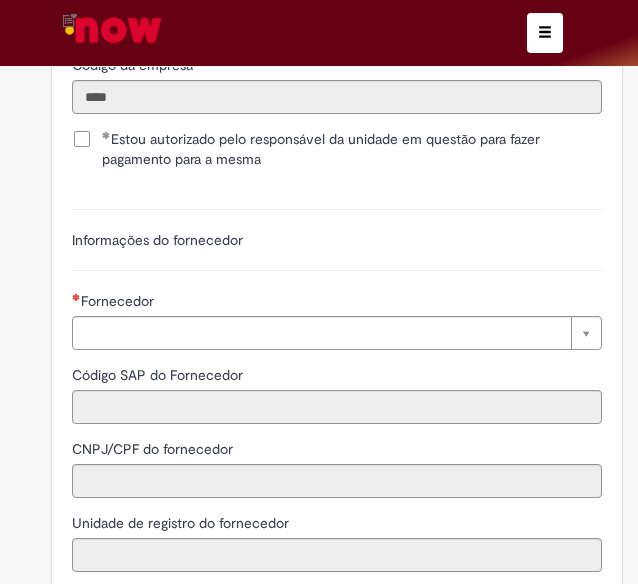 scroll, scrollTop: 3347, scrollLeft: 0, axis: vertical 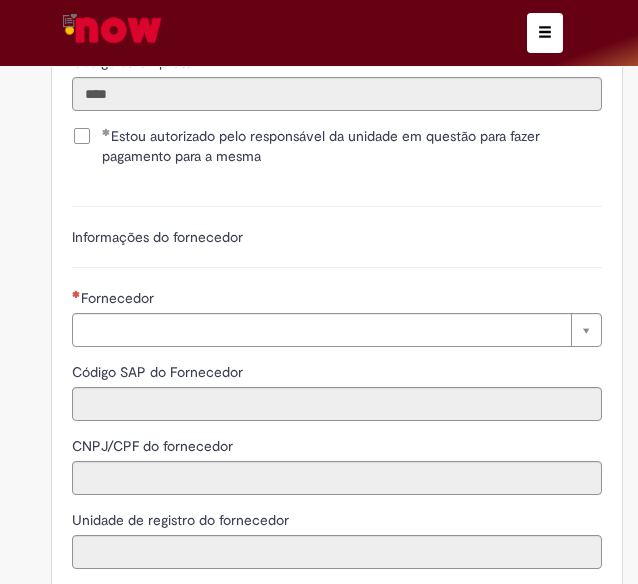 click on "Fornecedor" at bounding box center (337, 300) 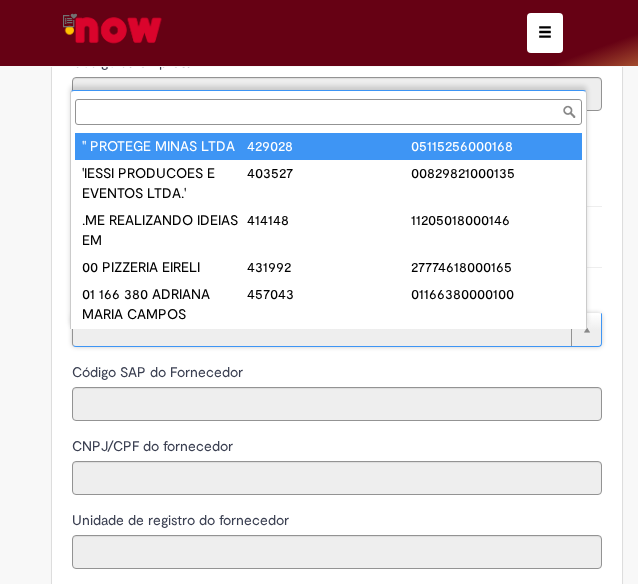 click on "Fornecedor" at bounding box center [328, 112] 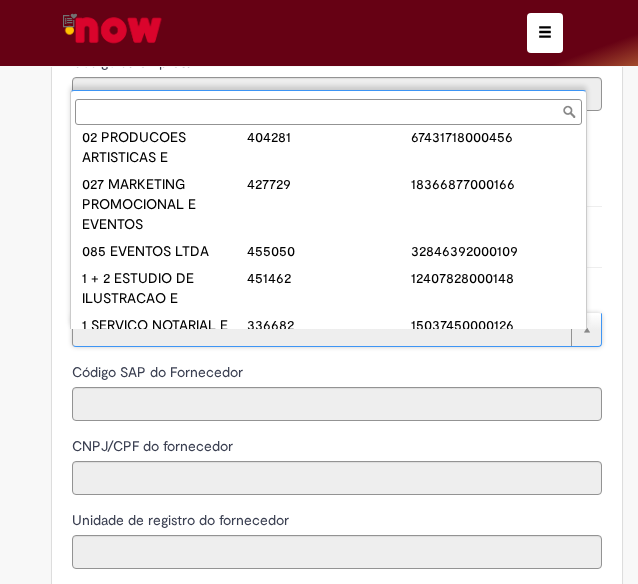 scroll, scrollTop: 353, scrollLeft: 0, axis: vertical 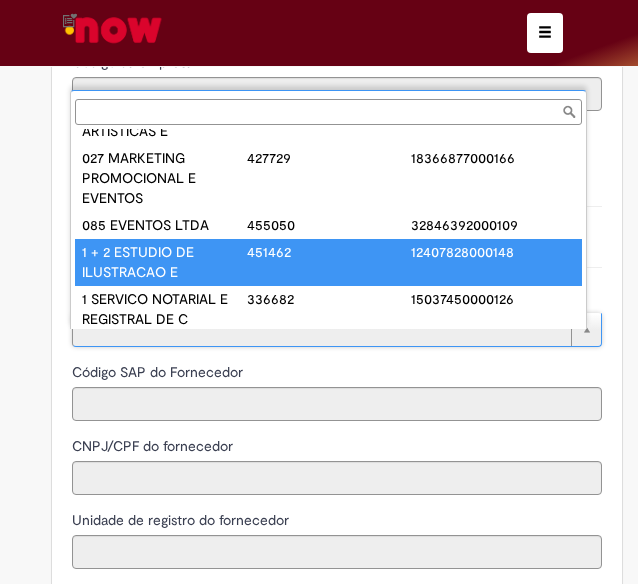 paste on "**********" 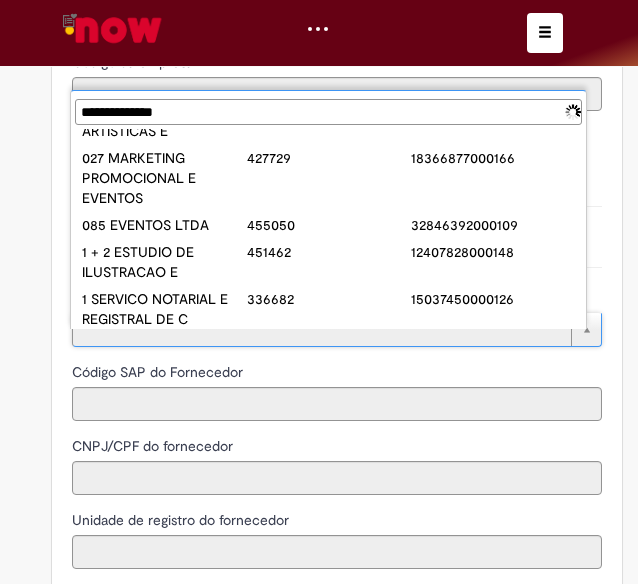 scroll, scrollTop: 0, scrollLeft: 0, axis: both 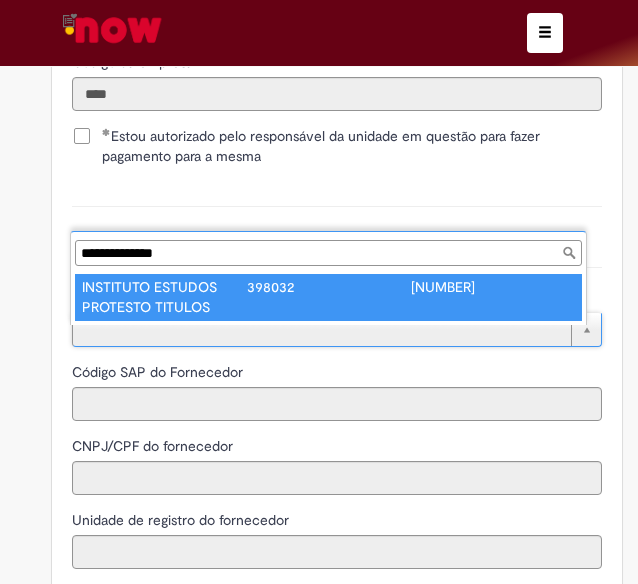 type on "**********" 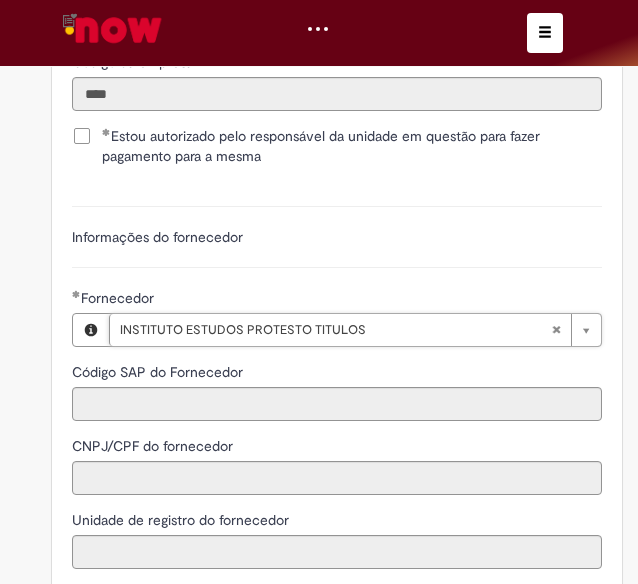 type on "******" 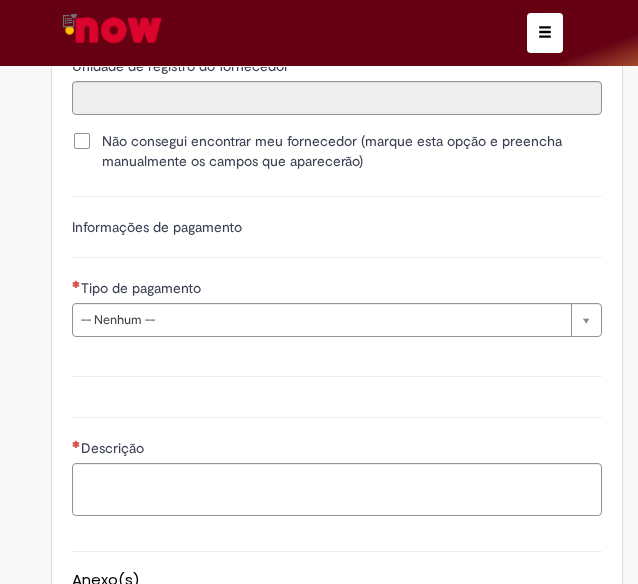 scroll, scrollTop: 3802, scrollLeft: 0, axis: vertical 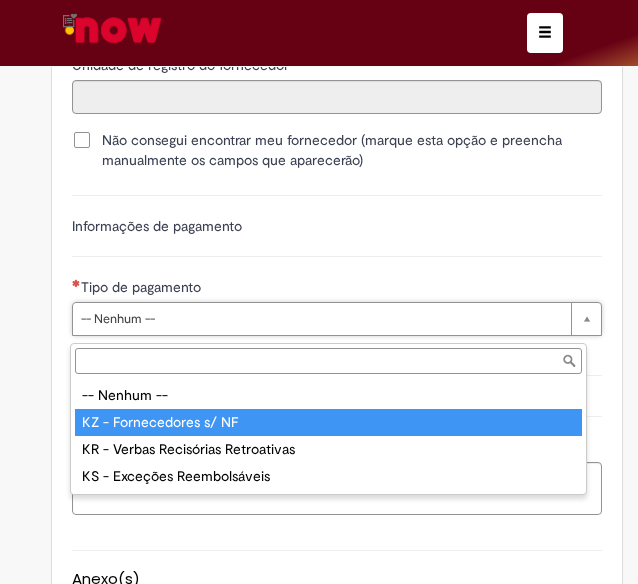 type on "**********" 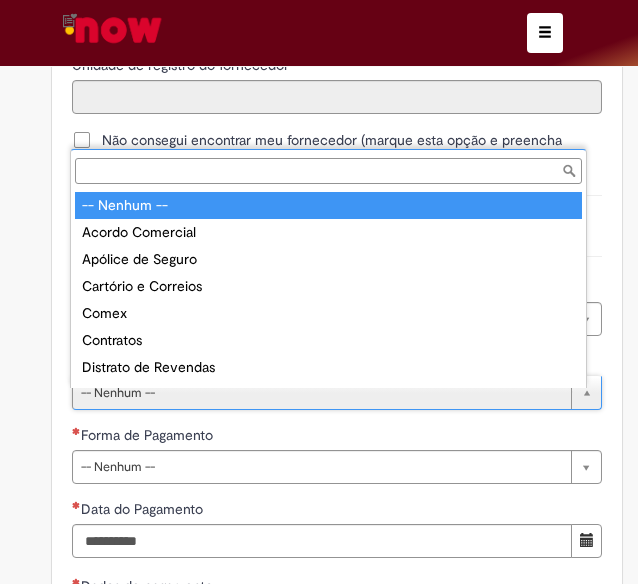 scroll, scrollTop: 16, scrollLeft: 0, axis: vertical 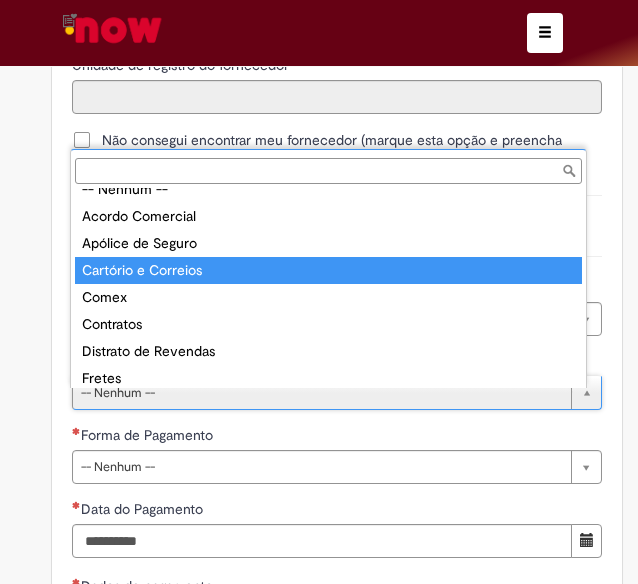 type on "**********" 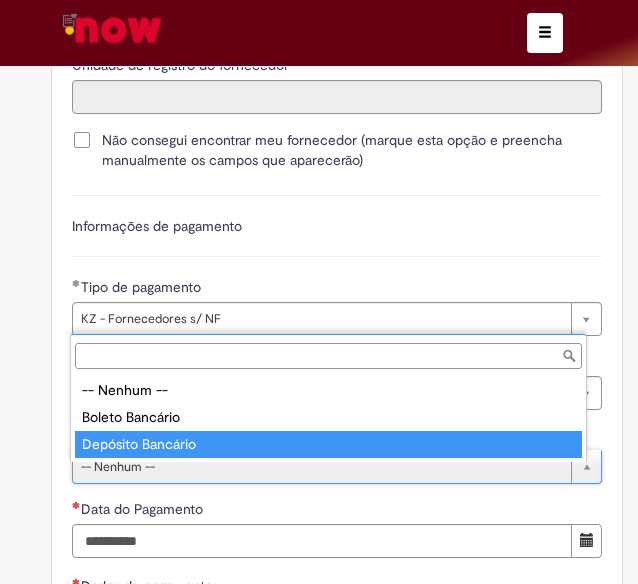 type on "**********" 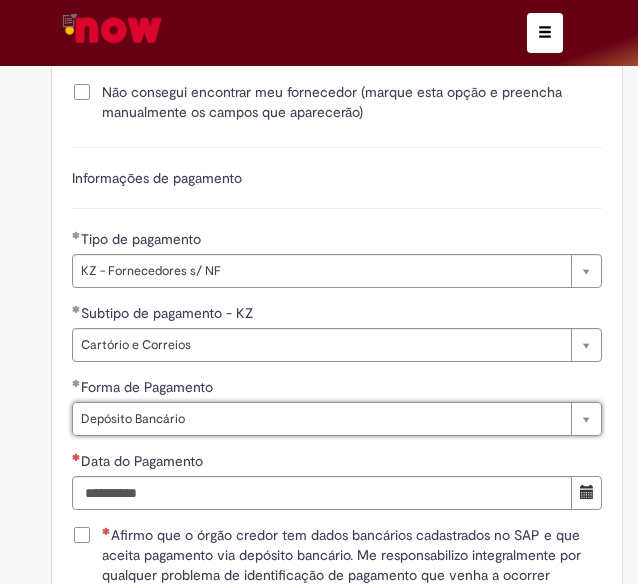 scroll, scrollTop: 3901, scrollLeft: 0, axis: vertical 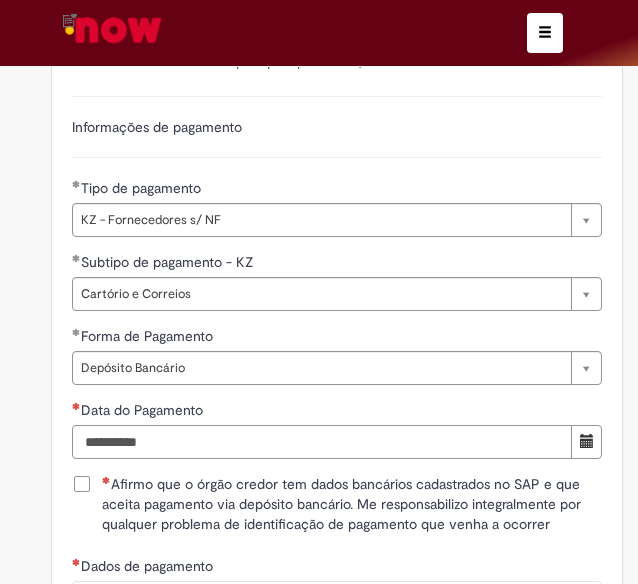 click on "Data do Pagamento" at bounding box center [322, 442] 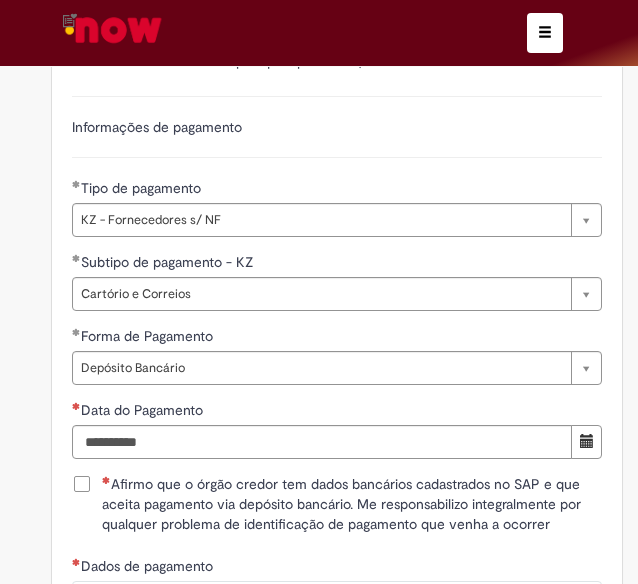 click on "Data do Pagamento" at bounding box center [144, 410] 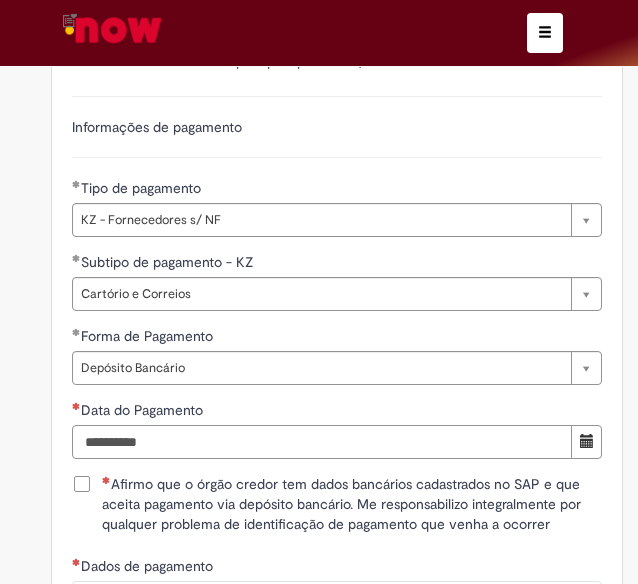 click on "Data do Pagamento" at bounding box center (322, 442) 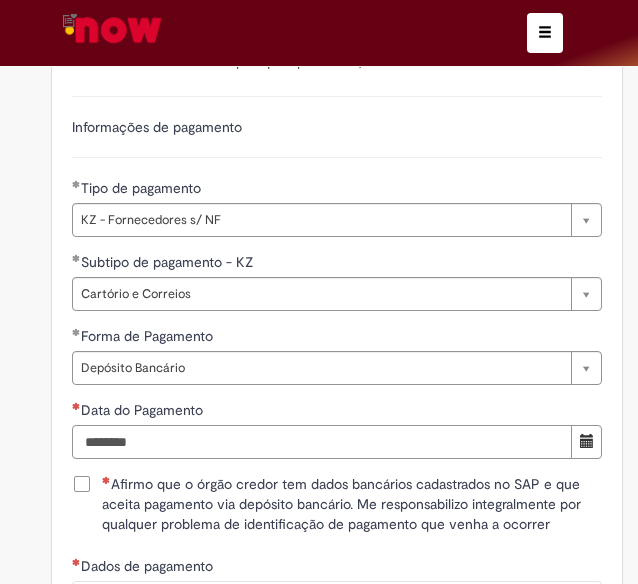 click on "********" at bounding box center (322, 442) 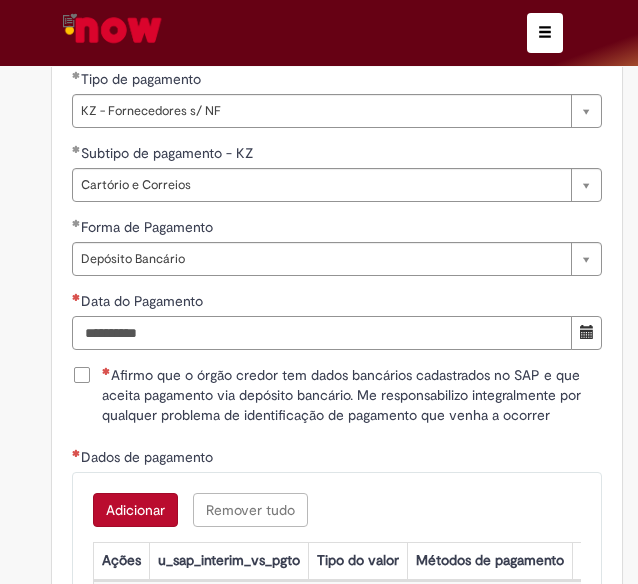 scroll, scrollTop: 4021, scrollLeft: 0, axis: vertical 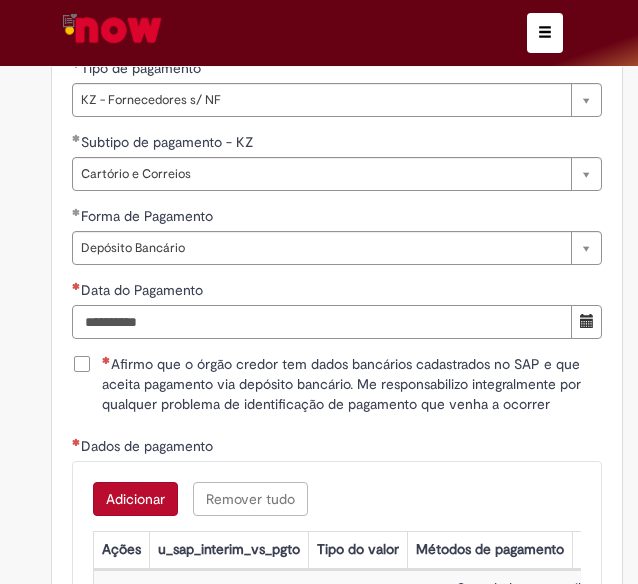 type on "**********" 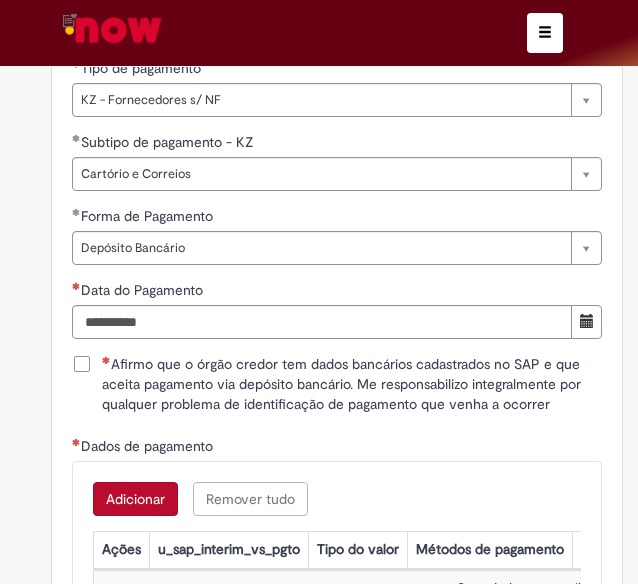 click on "Afirmo que o órgão credor tem dados bancários cadastrados no SAP e que aceita pagamento via depósito bancário. Me responsabilizo integralmente por qualquer problema de identificação de pagamento que venha a ocorrer" at bounding box center [352, 384] 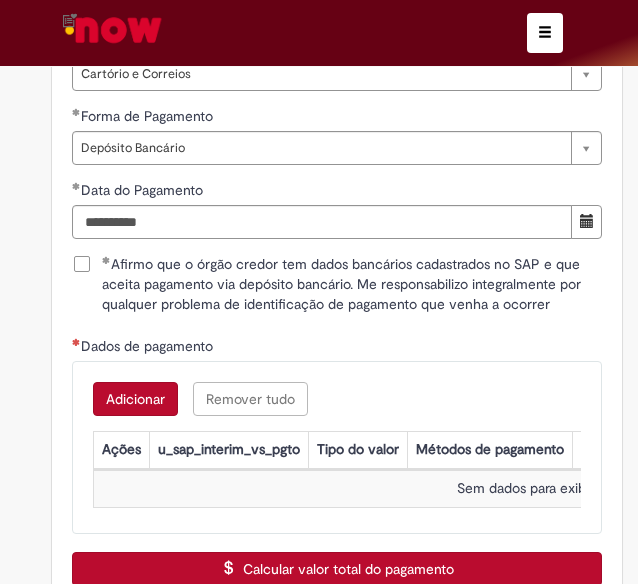 scroll, scrollTop: 4133, scrollLeft: 0, axis: vertical 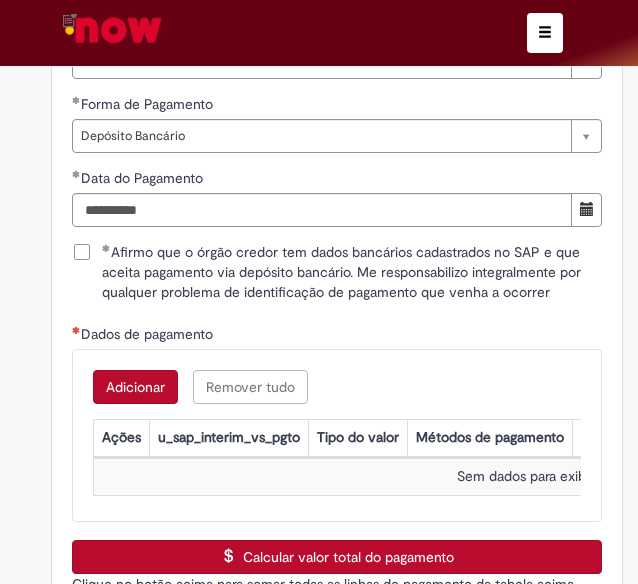 click on "Adicionar" at bounding box center [135, 387] 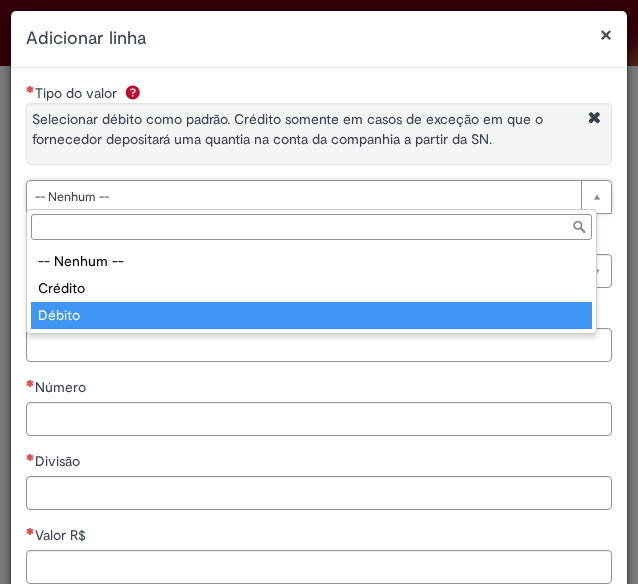 type on "******" 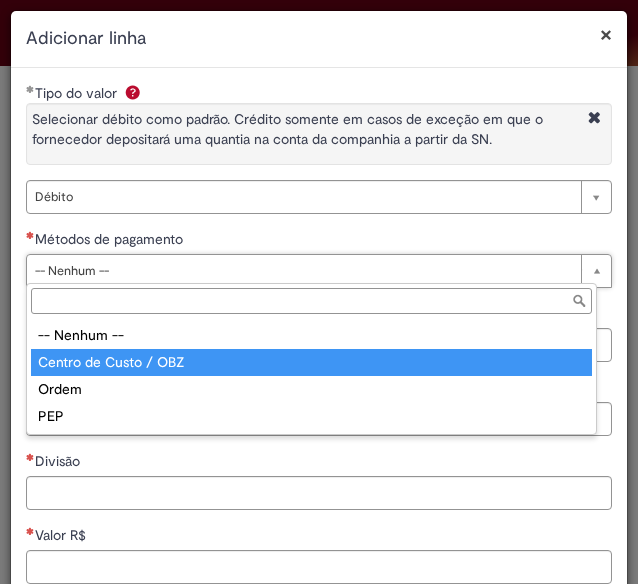 type on "**********" 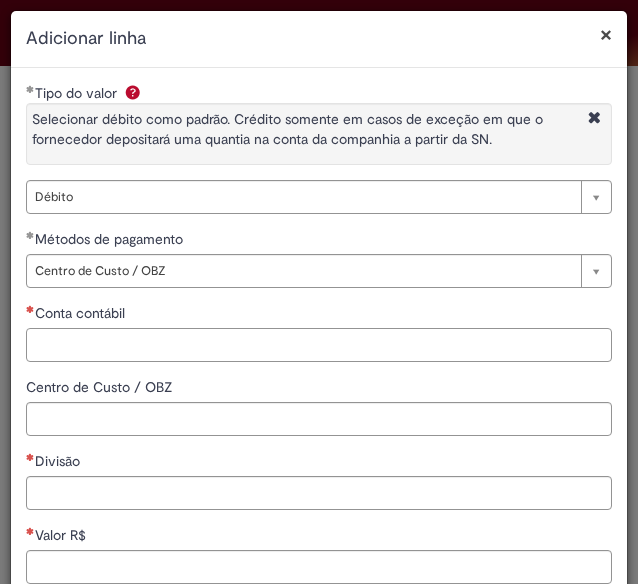 click on "Conta contábil" at bounding box center [319, 345] 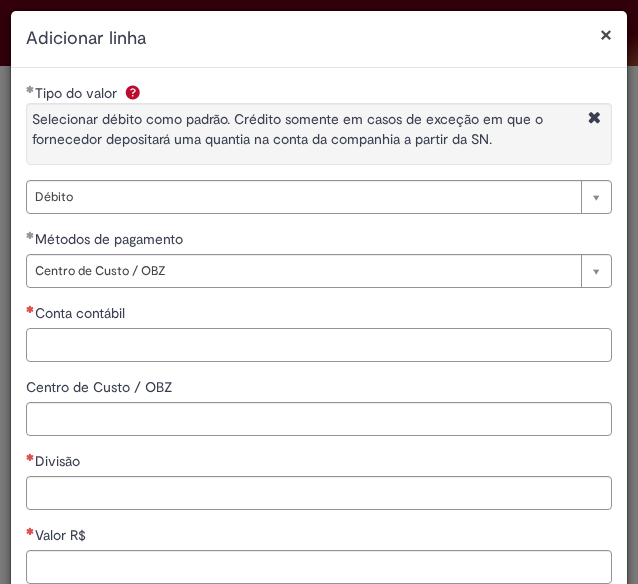 click on "Conta contábil" at bounding box center [319, 345] 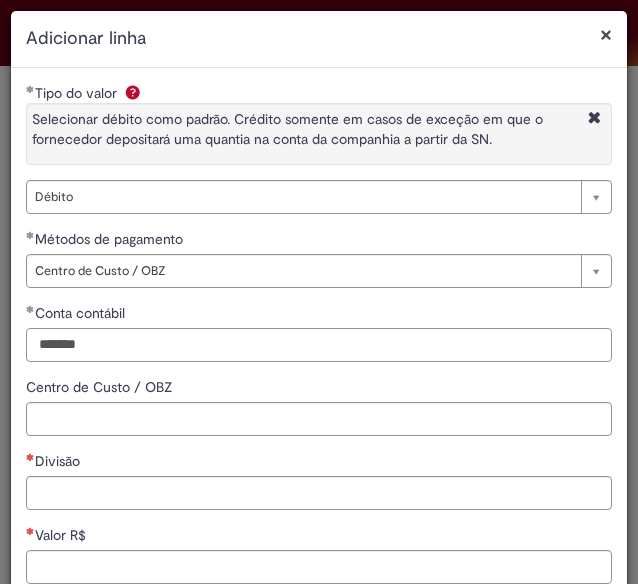 type on "*******" 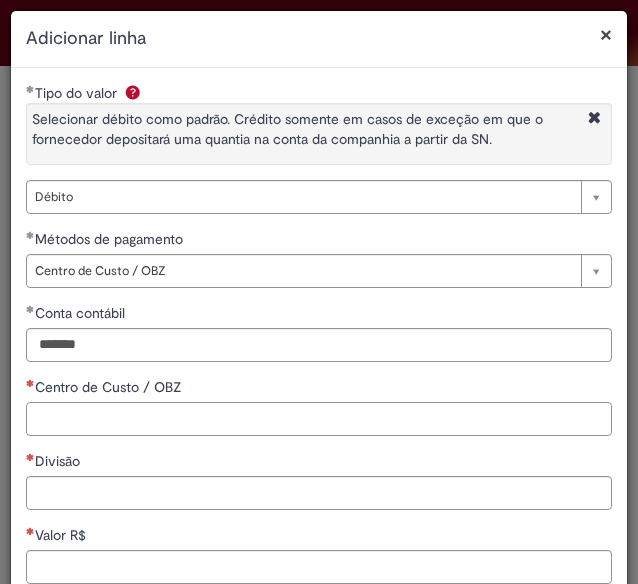 click on "Centro de Custo / OBZ" at bounding box center [319, 419] 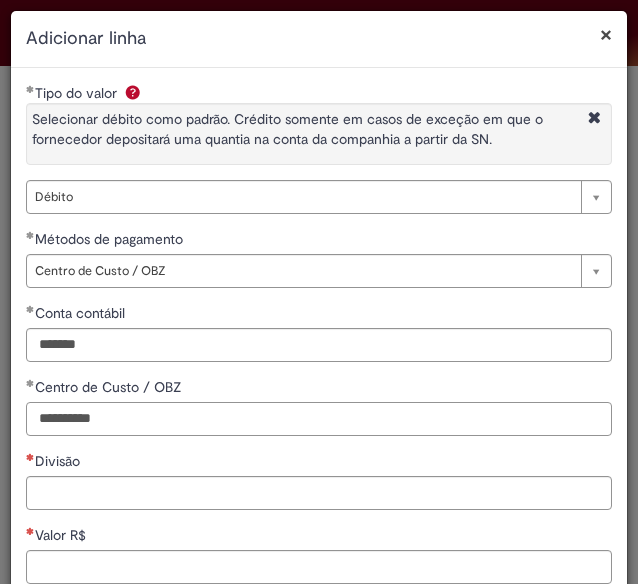 type on "**********" 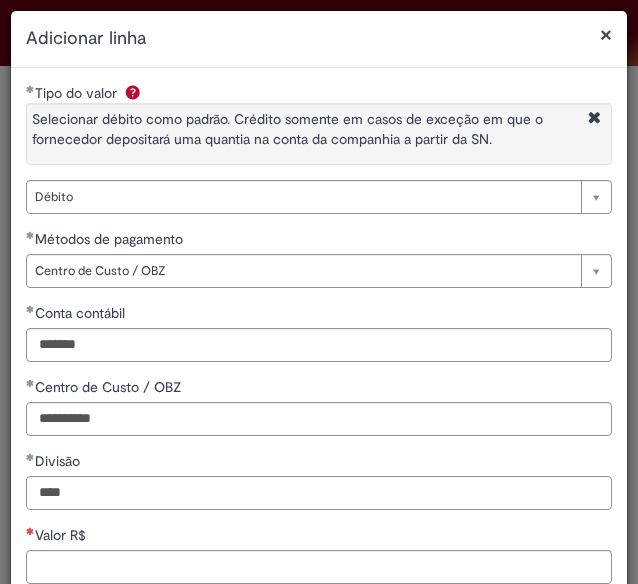 type on "****" 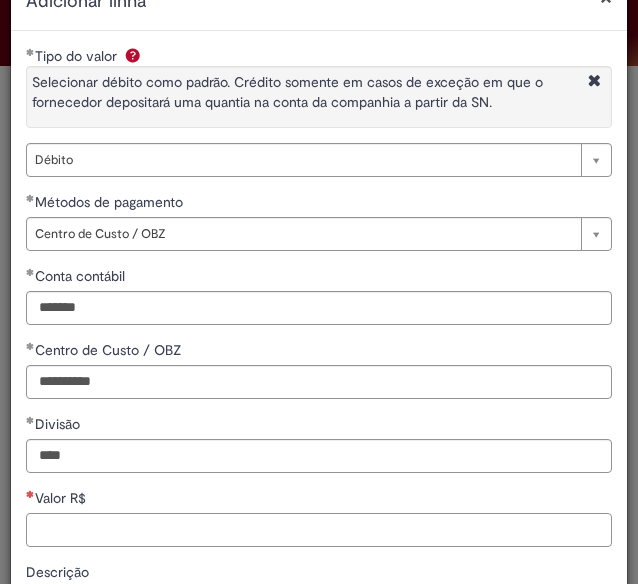 scroll, scrollTop: 38, scrollLeft: 0, axis: vertical 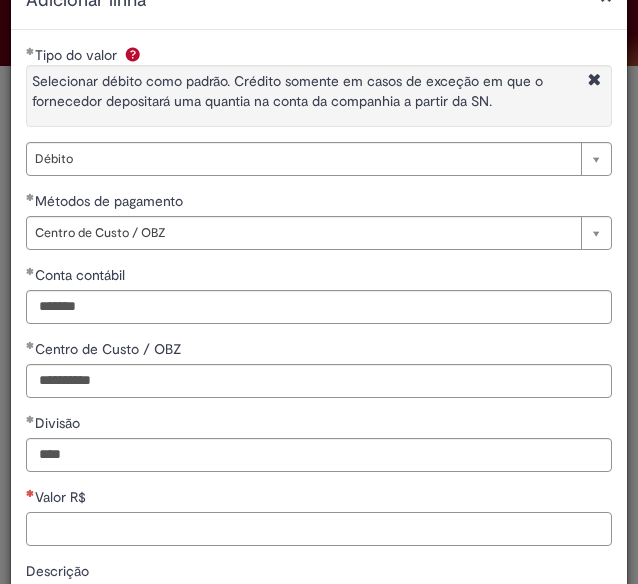 click on "Valor R$" at bounding box center [319, 529] 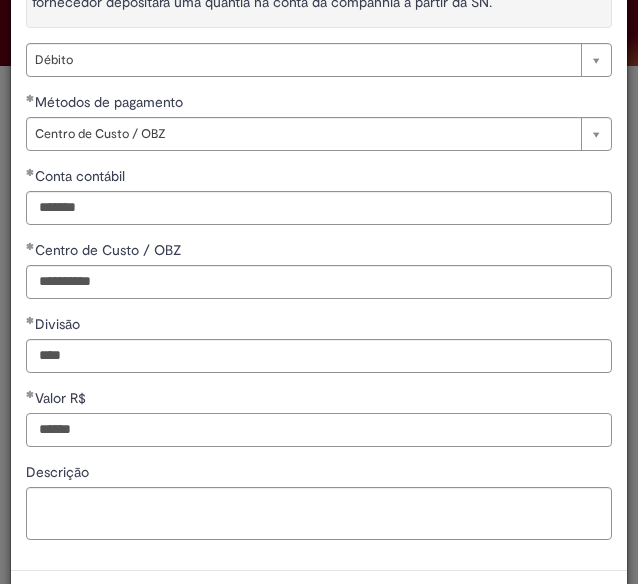 scroll, scrollTop: 138, scrollLeft: 0, axis: vertical 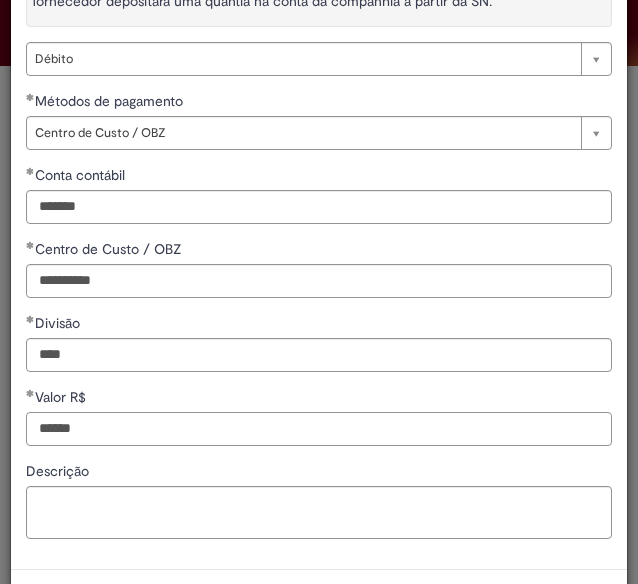 type on "******" 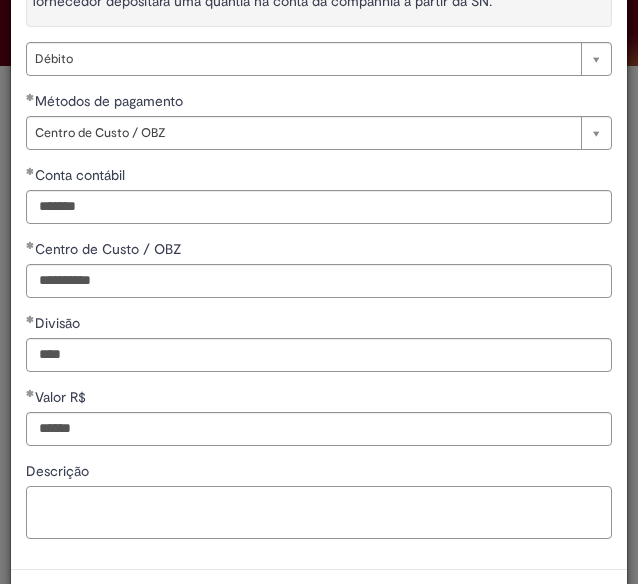 click on "Descrição" at bounding box center [319, 512] 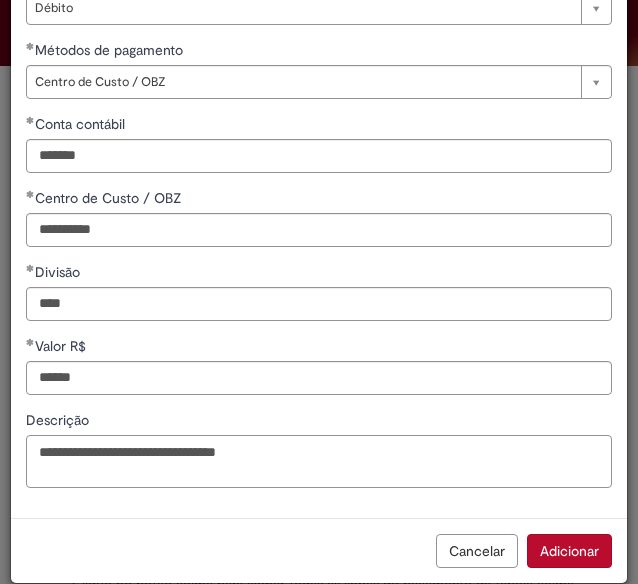 scroll, scrollTop: 197, scrollLeft: 0, axis: vertical 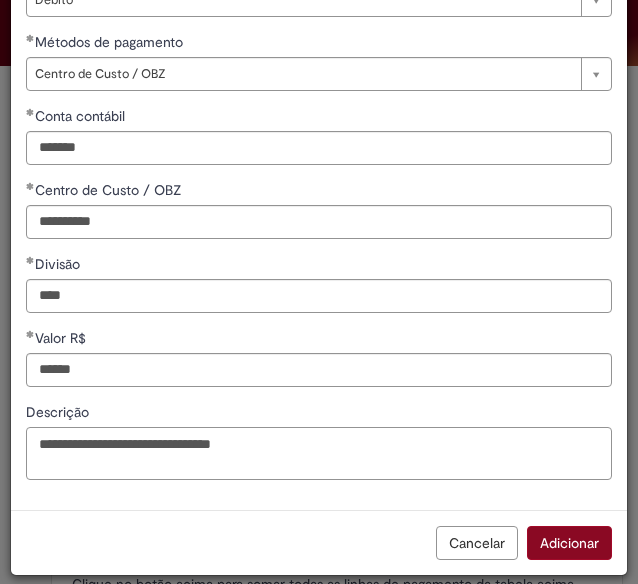 type on "**********" 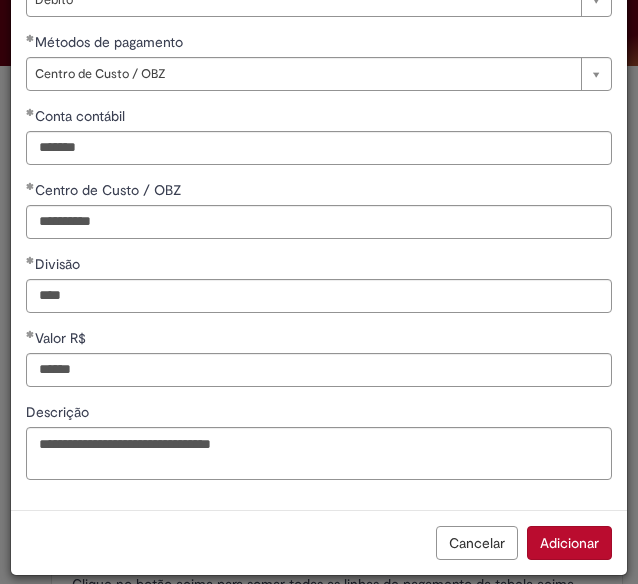 click on "Adicionar" at bounding box center [569, 543] 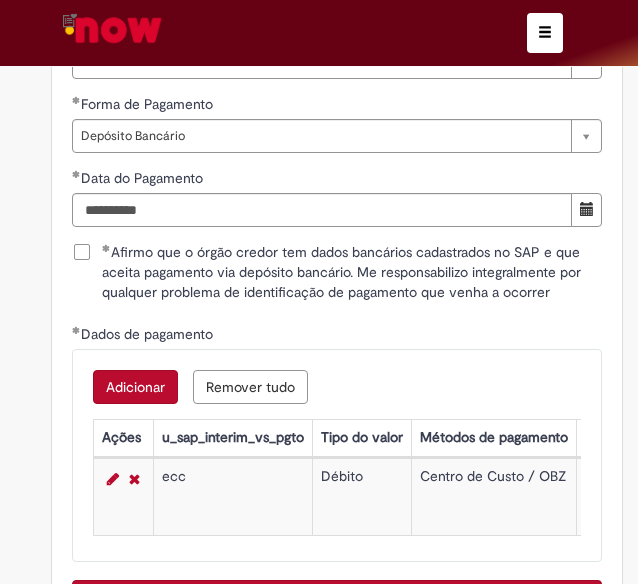 click on "Adicionar" at bounding box center (135, 387) 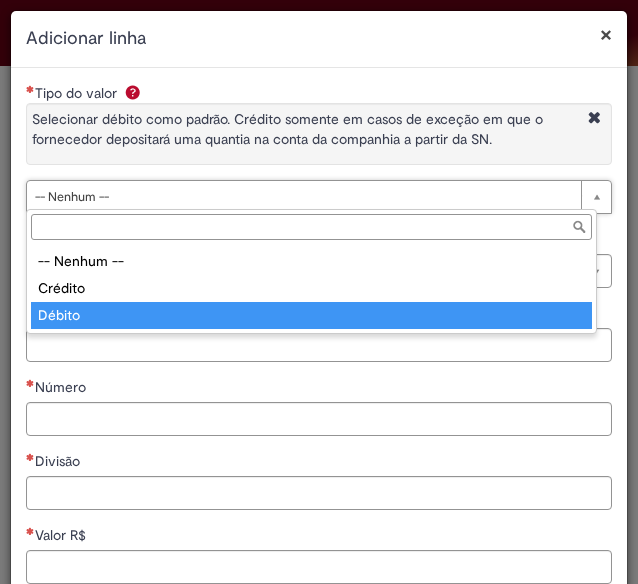 type on "******" 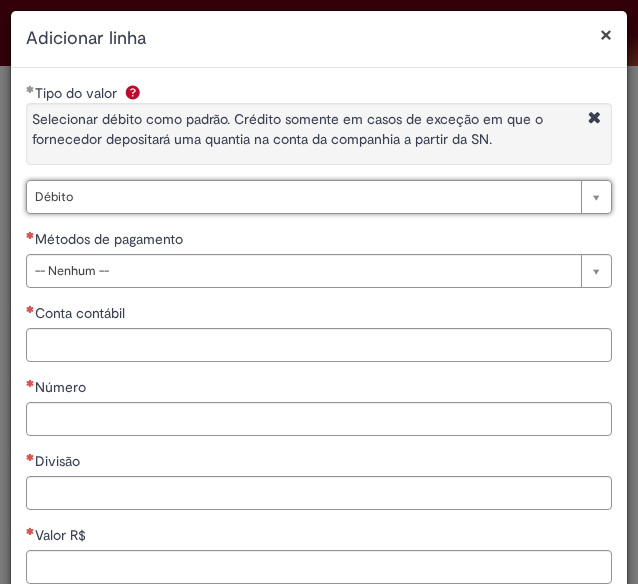 click on "Métodos de pagamento" at bounding box center [319, 241] 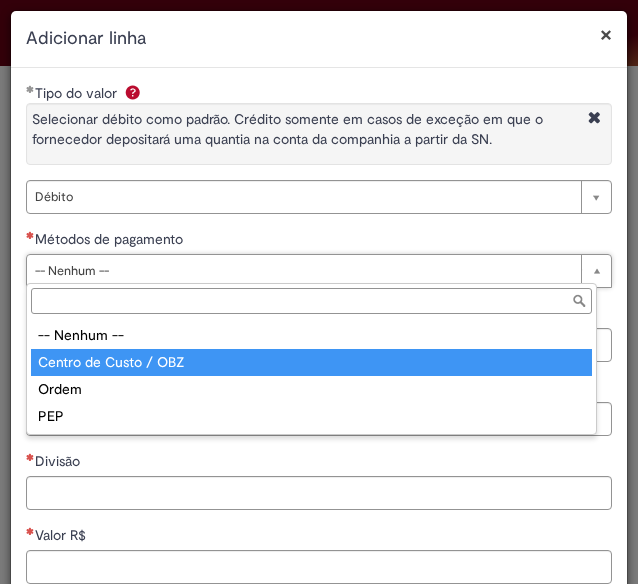 type on "**********" 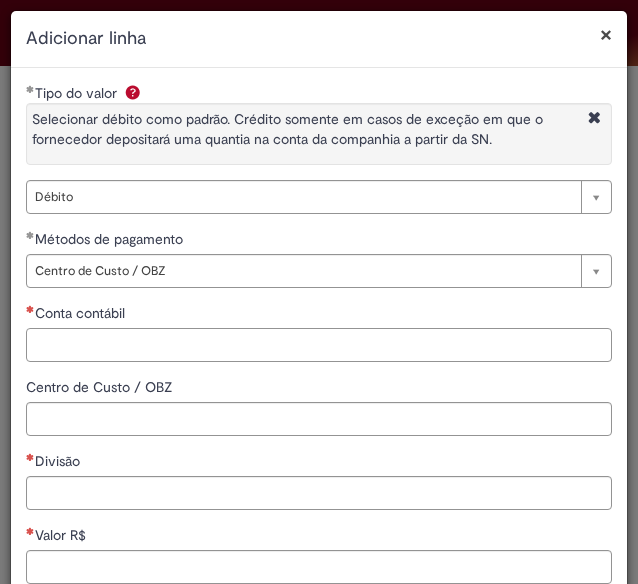 click on "Conta contábil" at bounding box center [319, 345] 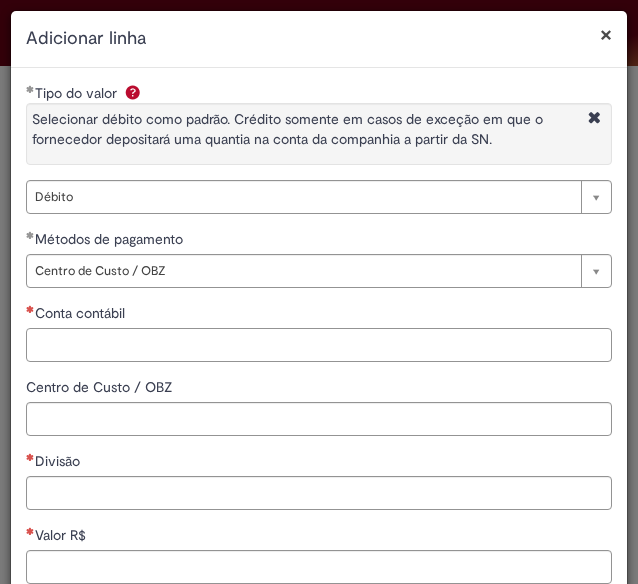 click on "Conta contábil" at bounding box center (319, 345) 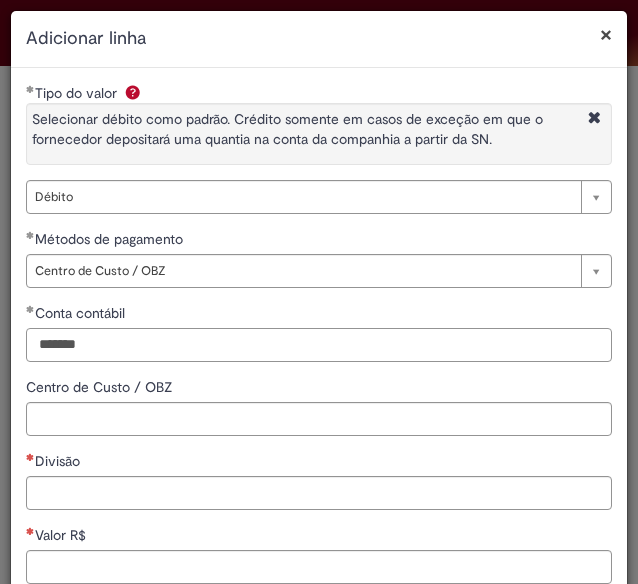 type on "*******" 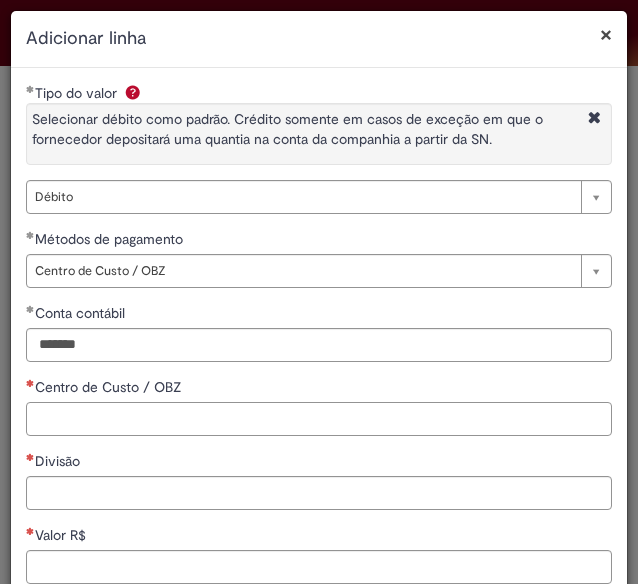 click on "Centro de Custo / OBZ" at bounding box center (319, 419) 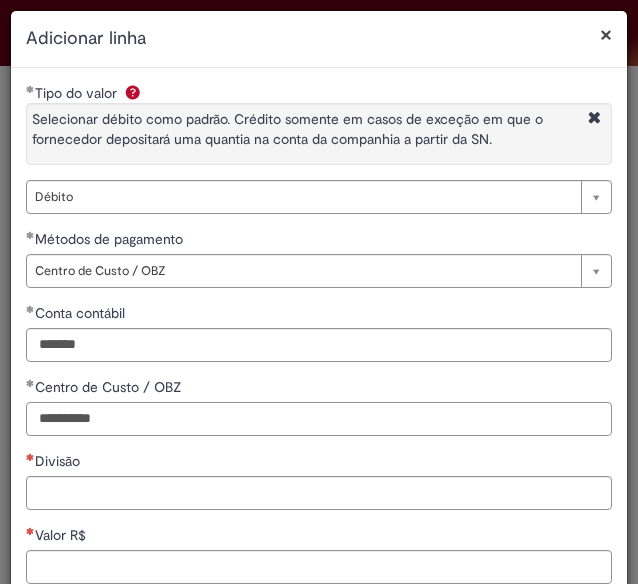 type on "**********" 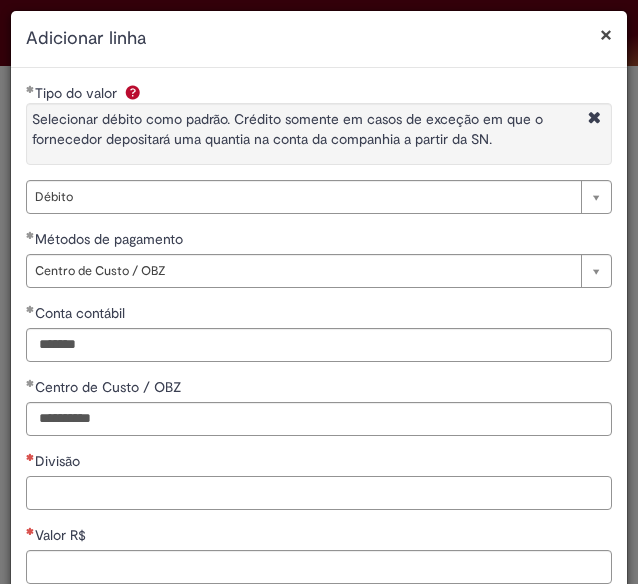 click on "Divisão" at bounding box center (319, 493) 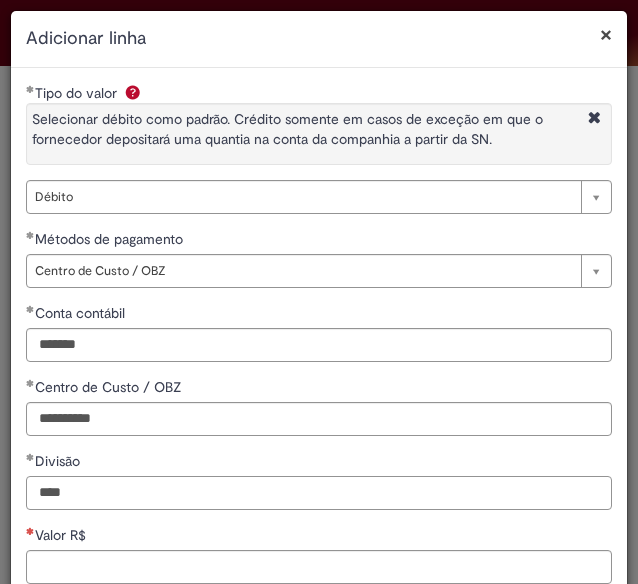 type on "****" 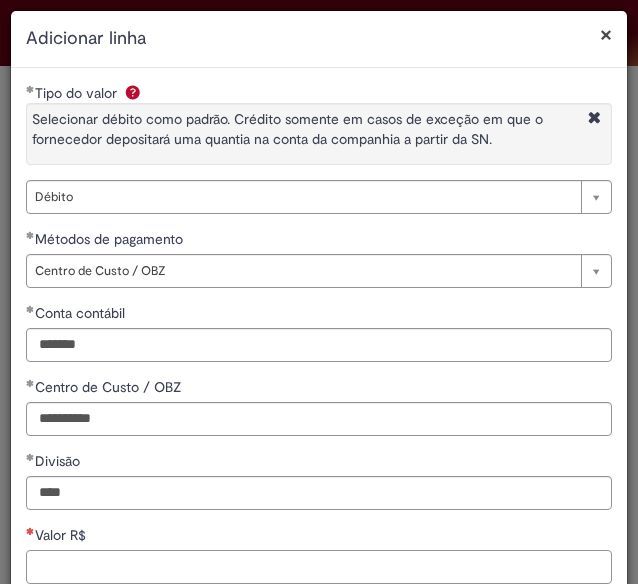 click on "Valor R$" at bounding box center (319, 567) 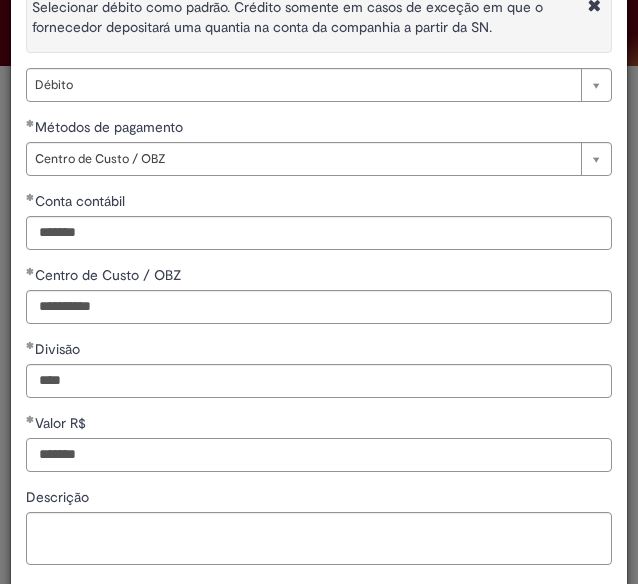 scroll, scrollTop: 197, scrollLeft: 0, axis: vertical 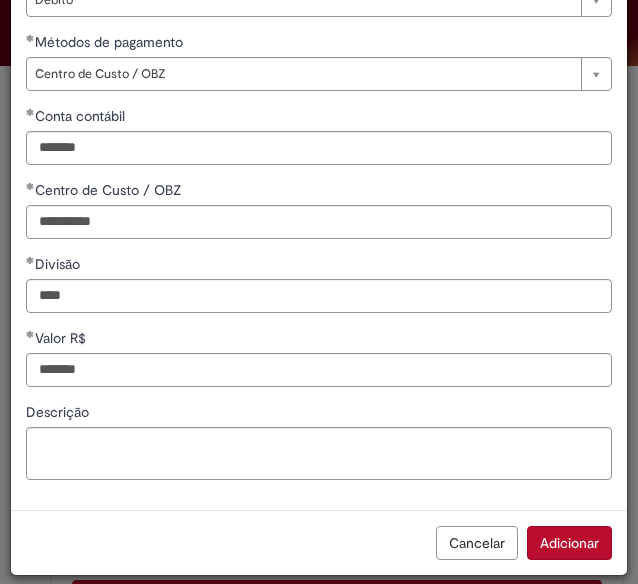 type on "********" 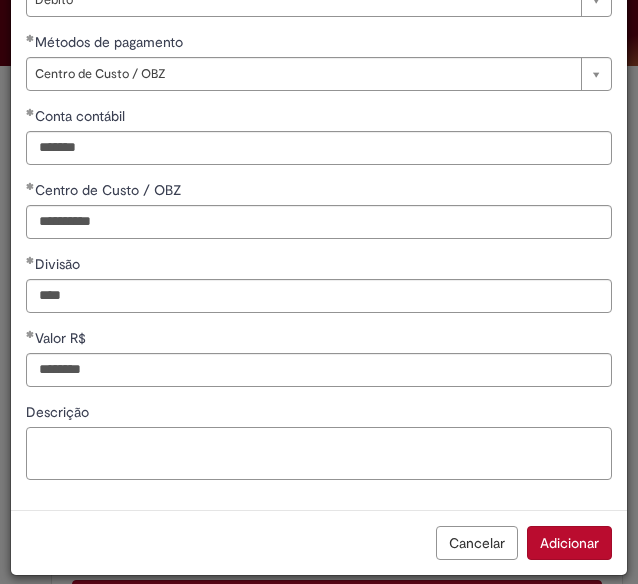 click on "Descrição" at bounding box center [319, 453] 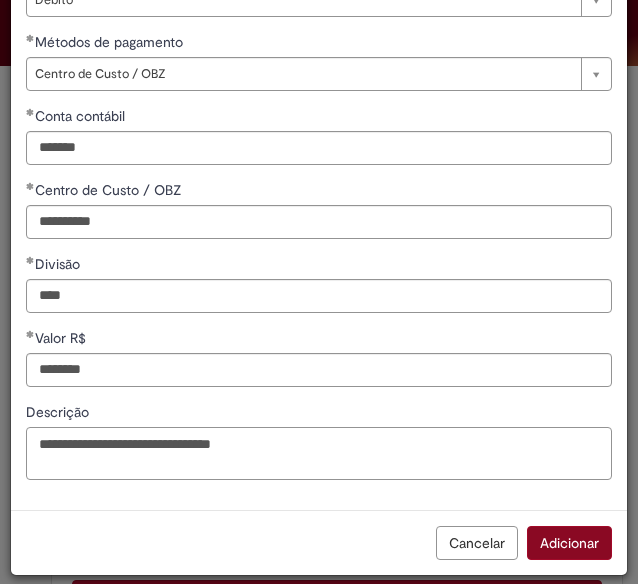 type on "**********" 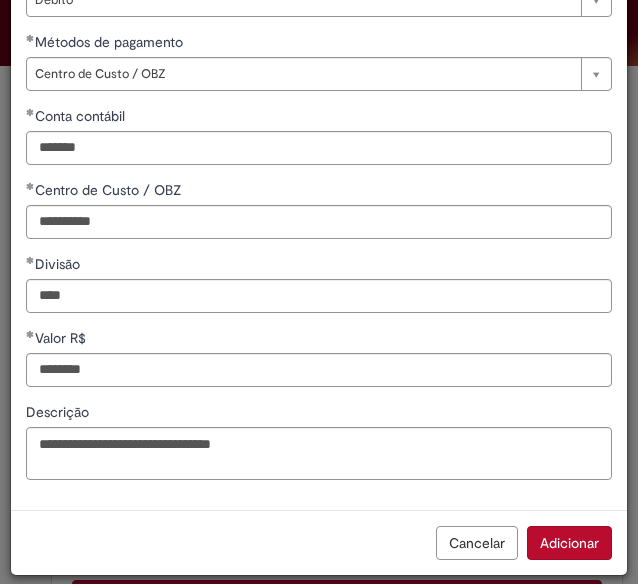 click on "Adicionar" at bounding box center (569, 543) 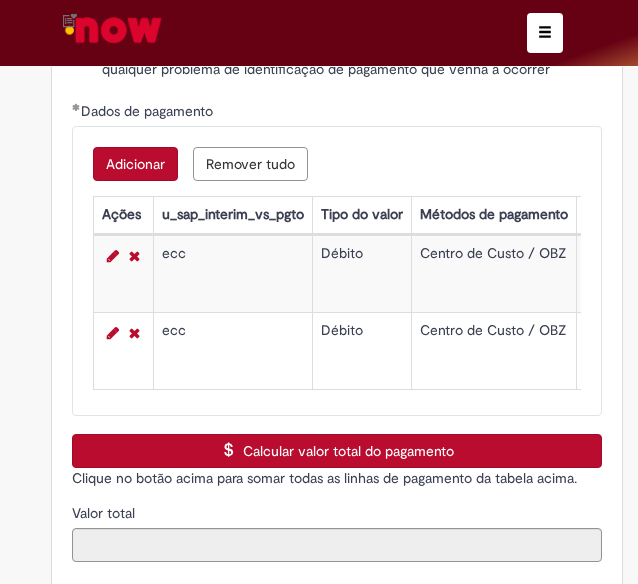 scroll, scrollTop: 4363, scrollLeft: 0, axis: vertical 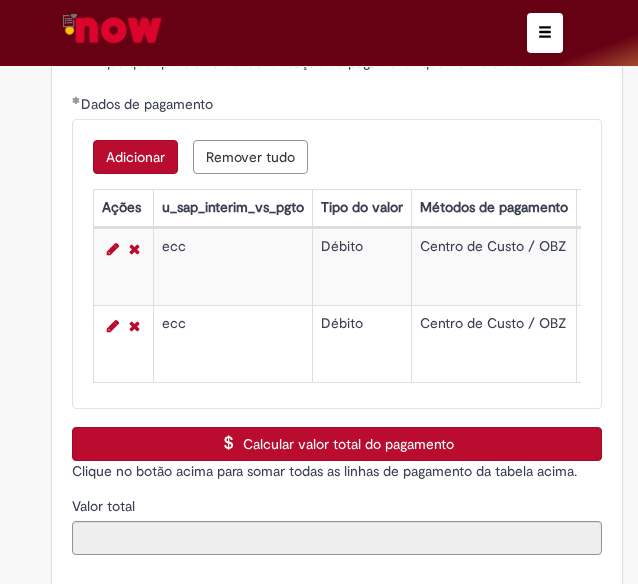 click on "Calcular valor total do pagamento" at bounding box center [337, 444] 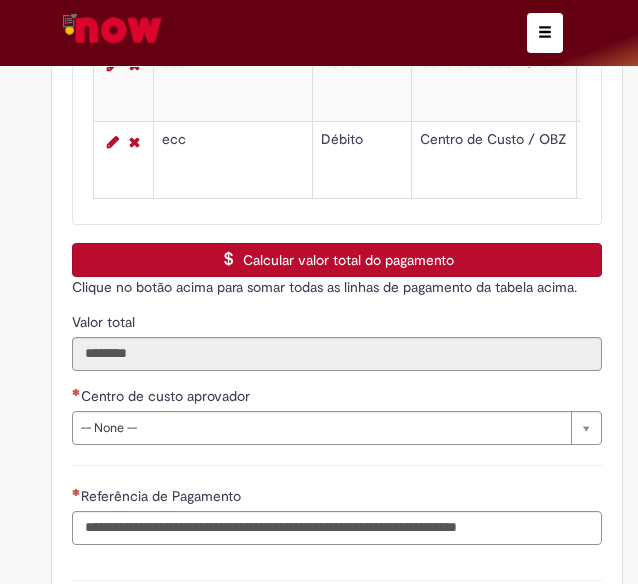 scroll, scrollTop: 4548, scrollLeft: 0, axis: vertical 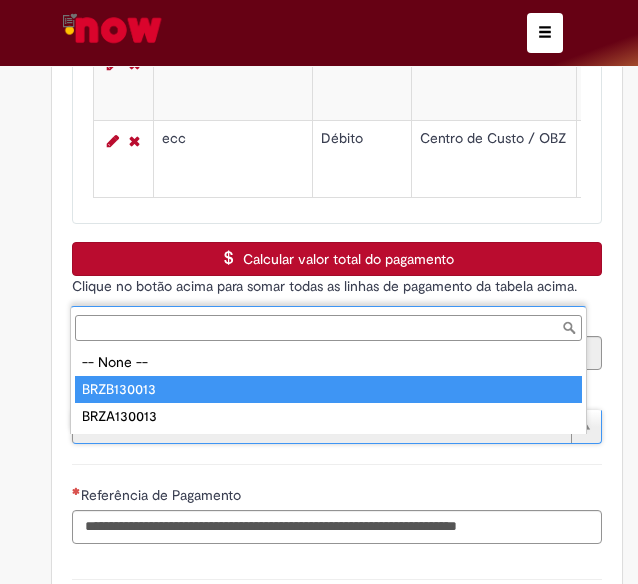 type on "**********" 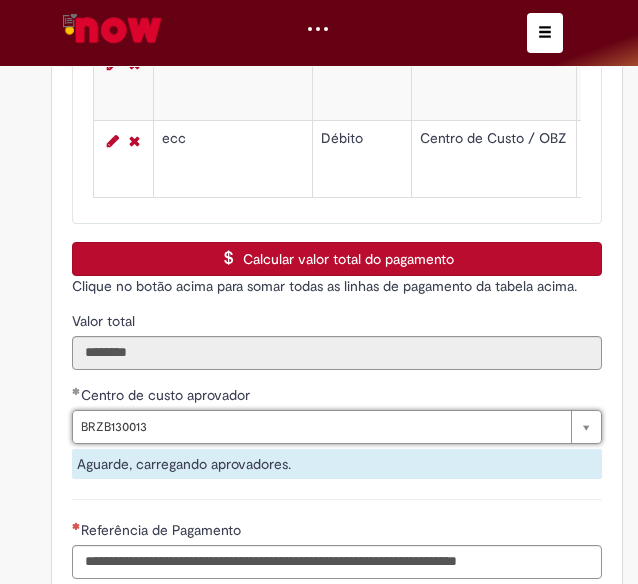 click on "Orientações:
* SNS abertas de <UNIDADES> tombadas <PARA> o S4 Hana<EM> nome de terceiros sem ID próprio Ambev (99....)  não poderão  ser atendidas por  limitação sistêmica.
*Após aprovação do chamado nossa automação roda nos horários:   >  9h, 10h, 13h, 15h, 18h.
* Para que a solicitação prossiga a etapa de Validação é necessário que o campo  "Favorecido"  tenha inserido um par interno (ID próprio Ambev) para que o Workday consiga ler a hierarquia de aprovação dele no SAP Hana.
Nesse sentido, ofertas abertas que tenham terceiros como Favorecidos  não poderão cumprir fluxo.
* A interface do sistema lê exclusivamente  as informações inseridas na solicitação" at bounding box center [319, -1732] 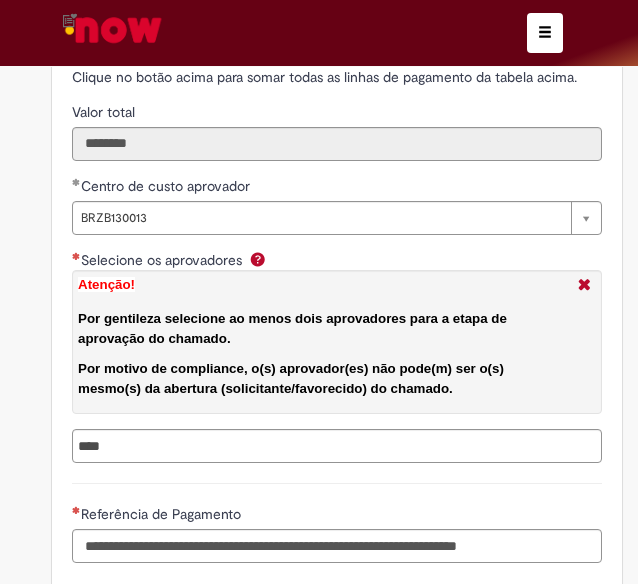 scroll, scrollTop: 4761, scrollLeft: 0, axis: vertical 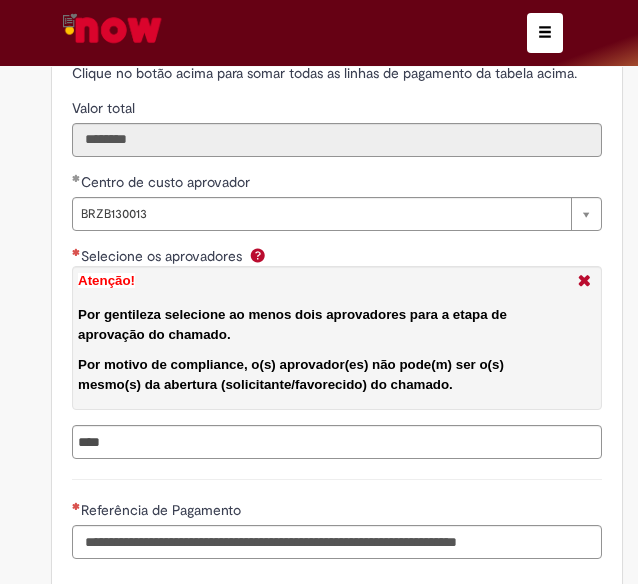 type 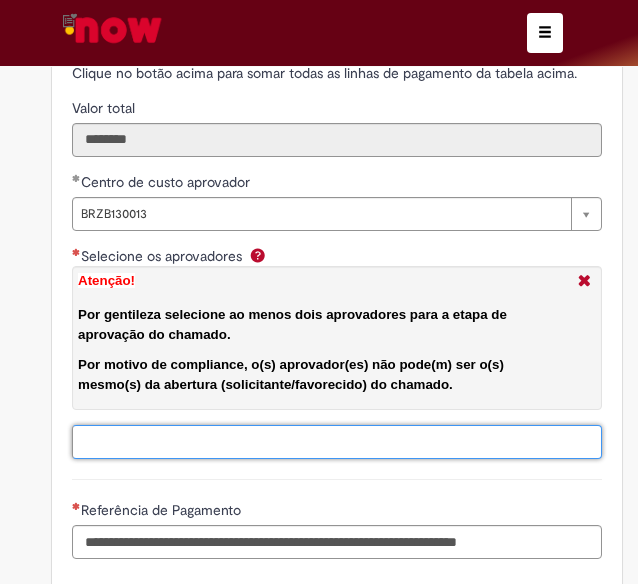 click on "Selecione os aprovadores Atenção!
Por gentileza selecione ao menos dois aprovadores para a etapa de aprovação do chamado.
Por motivo de compliance, o(s) aprovador(es) não pode(m) ser o(s) mesmo(s) da abertura (solicitante/favorecido) do chamado." at bounding box center (363, 442) 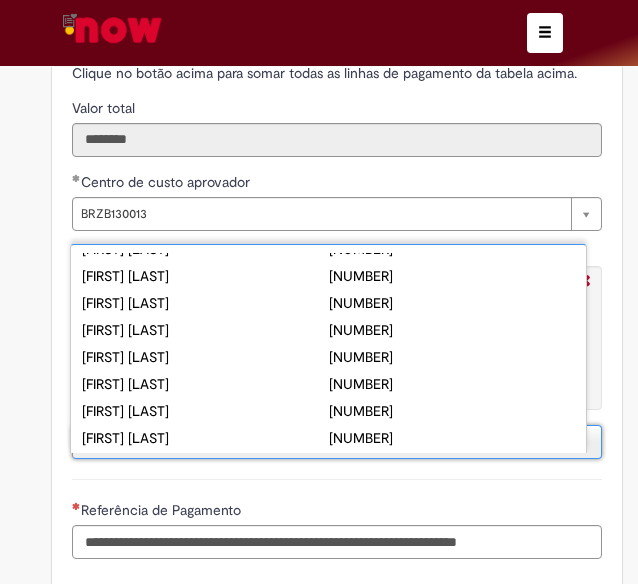 scroll, scrollTop: 314, scrollLeft: 0, axis: vertical 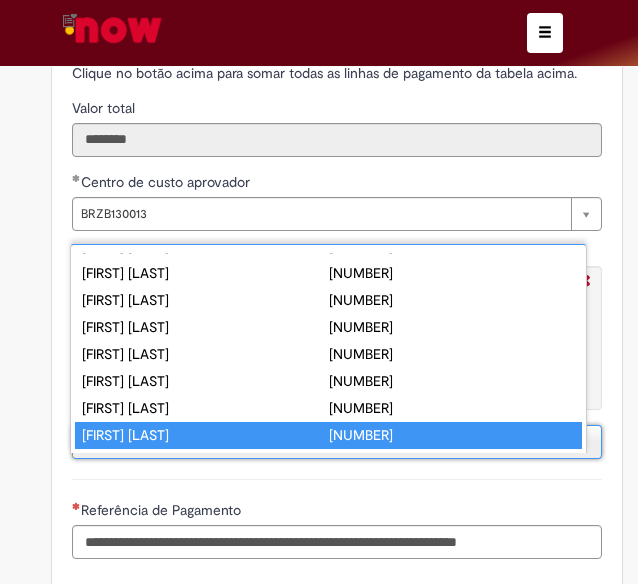 type on "**********" 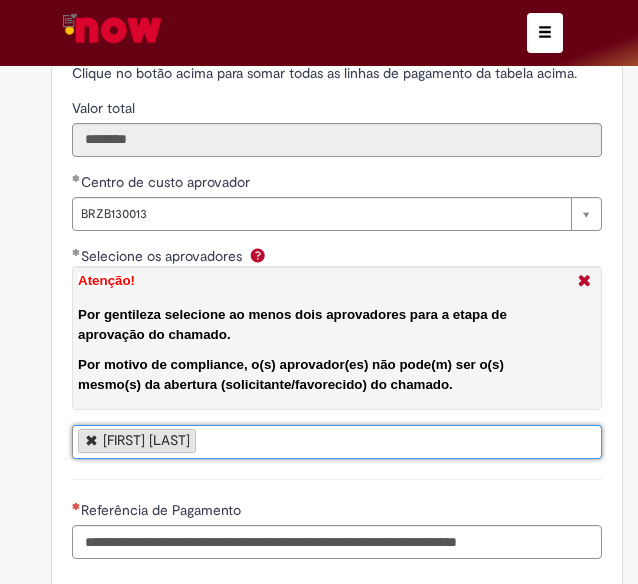 scroll, scrollTop: 0, scrollLeft: 0, axis: both 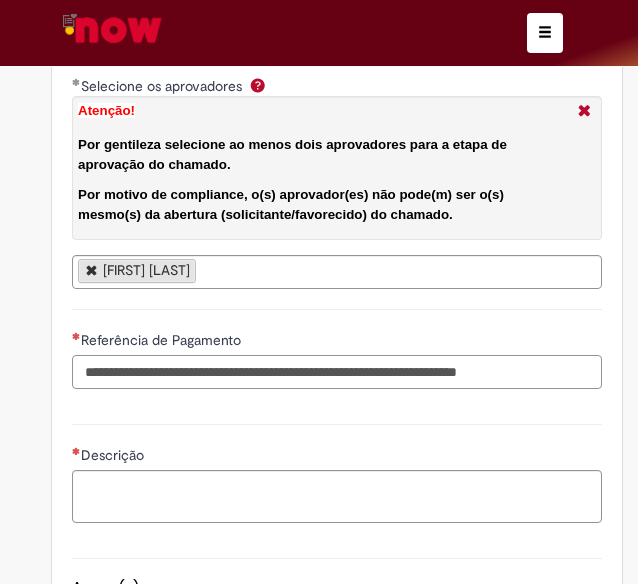 click on "Referência de Pagamento" at bounding box center (337, 372) 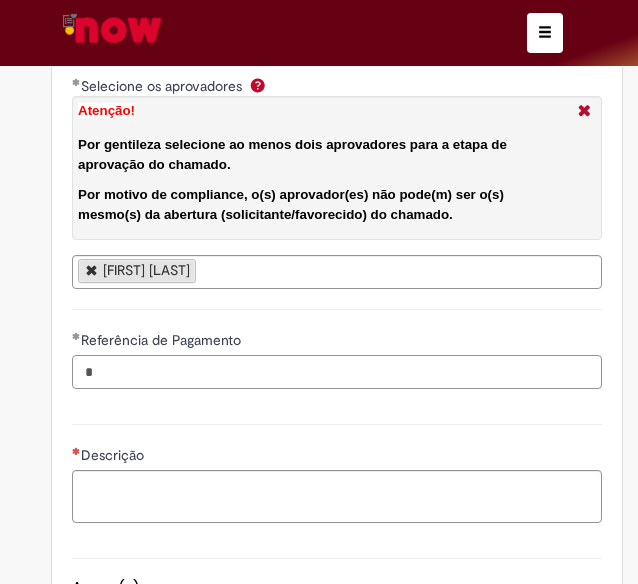 type on "*" 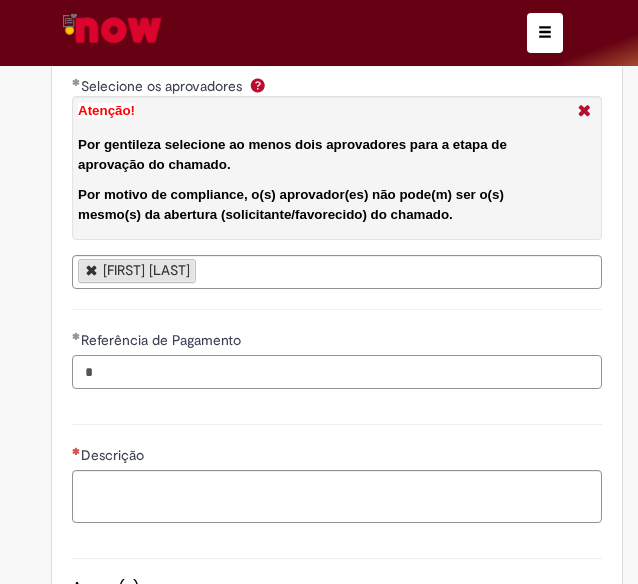 click on "*" at bounding box center [337, 372] 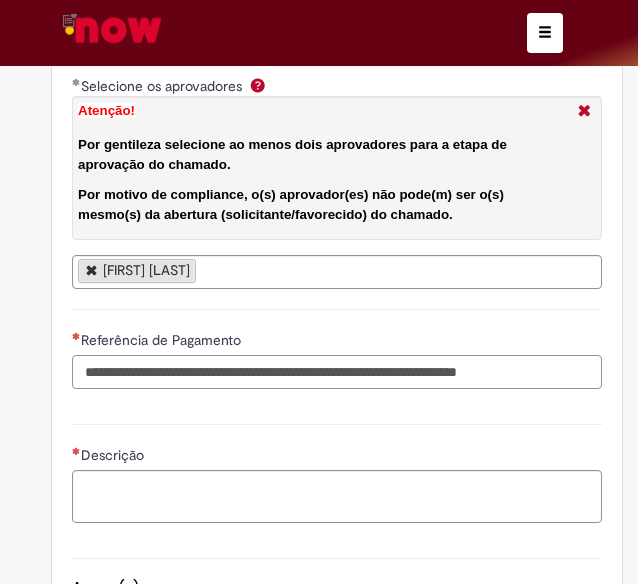 paste on "**********" 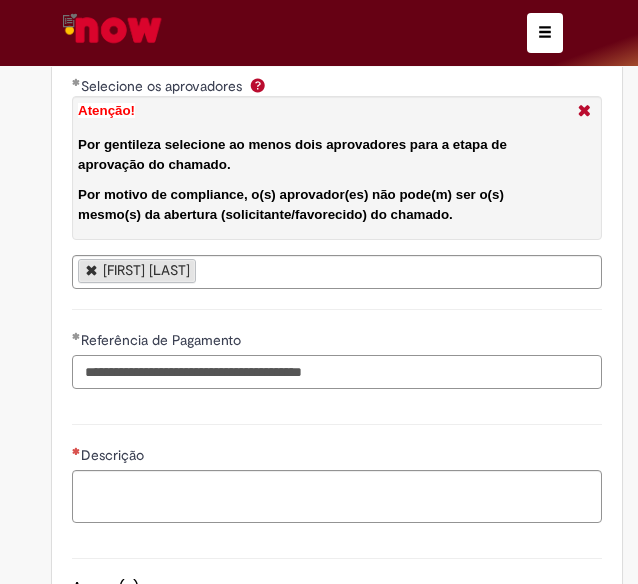 type on "**********" 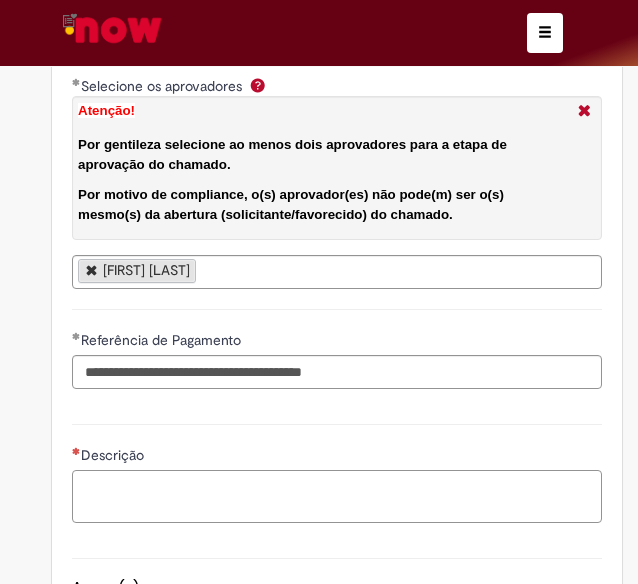 click on "Descrição" at bounding box center (337, 496) 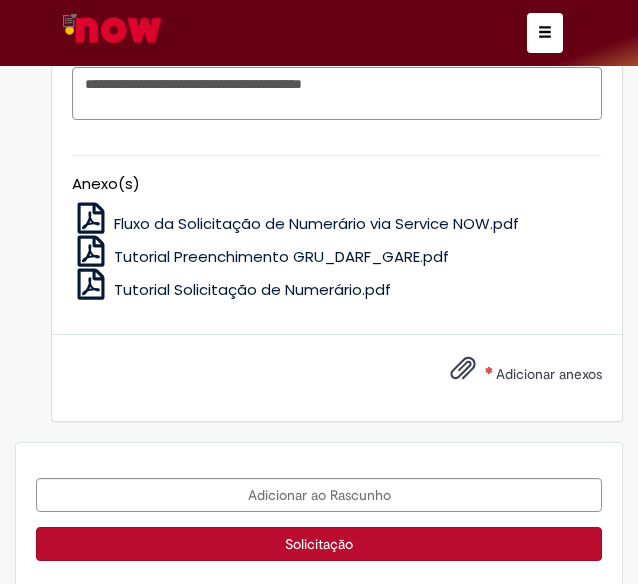 scroll, scrollTop: 5348, scrollLeft: 0, axis: vertical 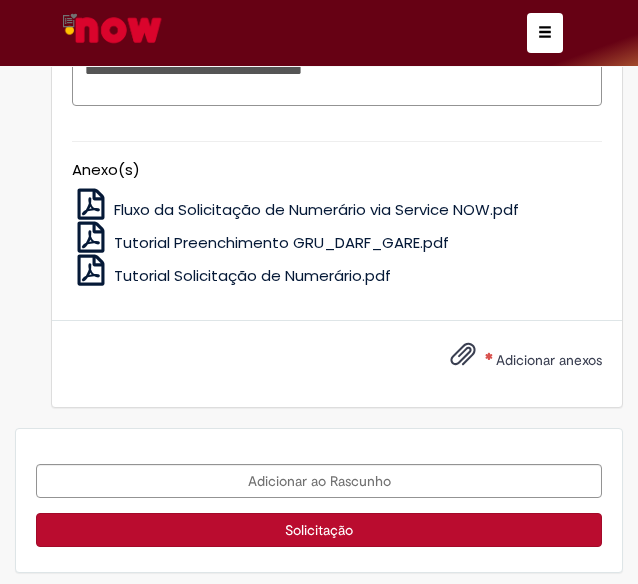 type on "**********" 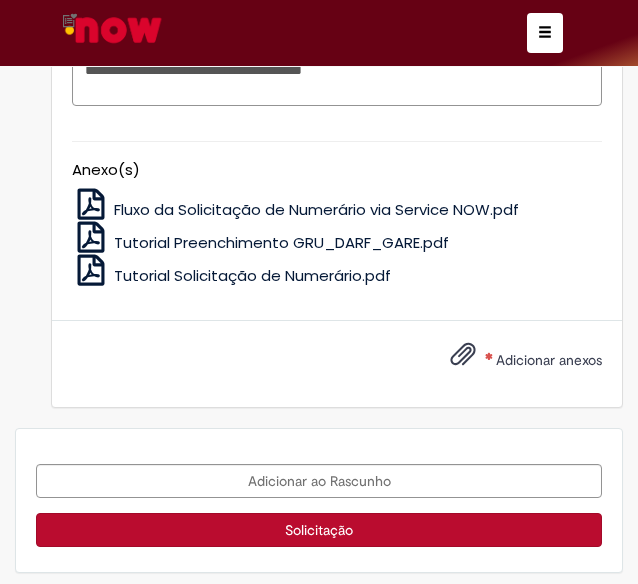 click on "Adicionar anexos" at bounding box center (549, 360) 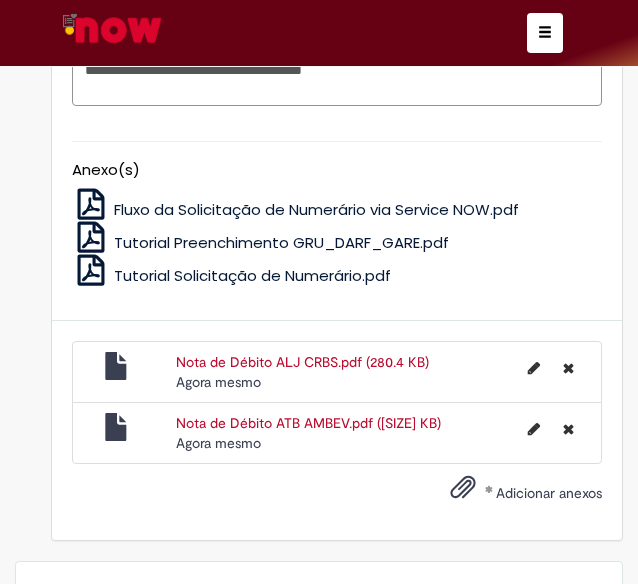 click on "Adicionar anexos" at bounding box center [549, 493] 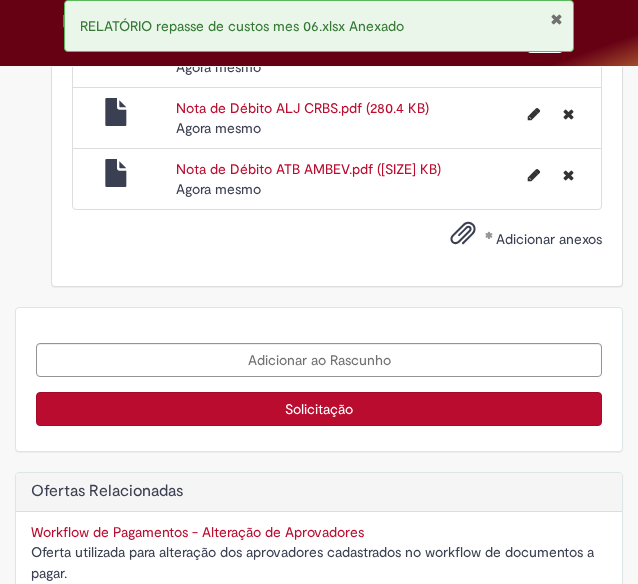 scroll, scrollTop: 5696, scrollLeft: 0, axis: vertical 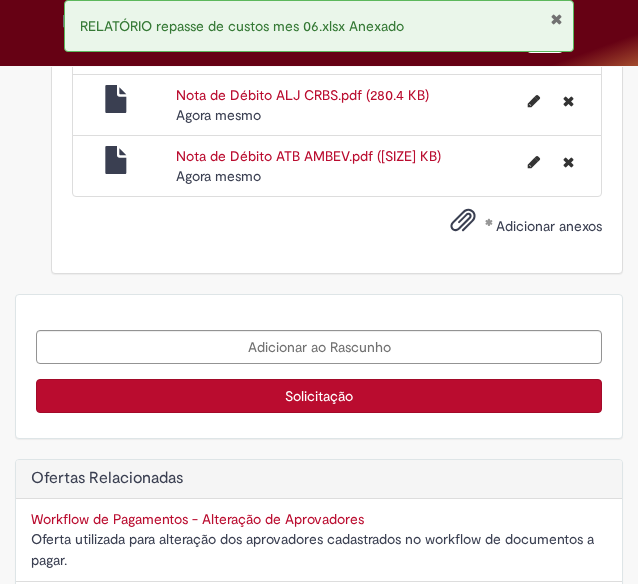 click on "Solicitação" at bounding box center [319, 396] 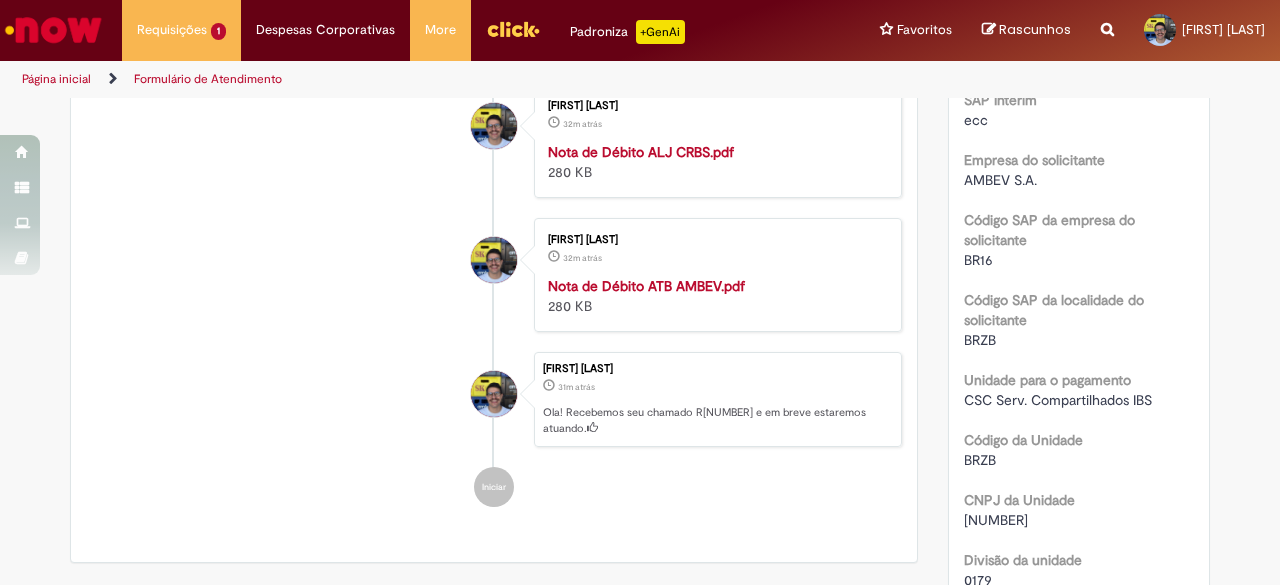 scroll, scrollTop: 0, scrollLeft: 0, axis: both 